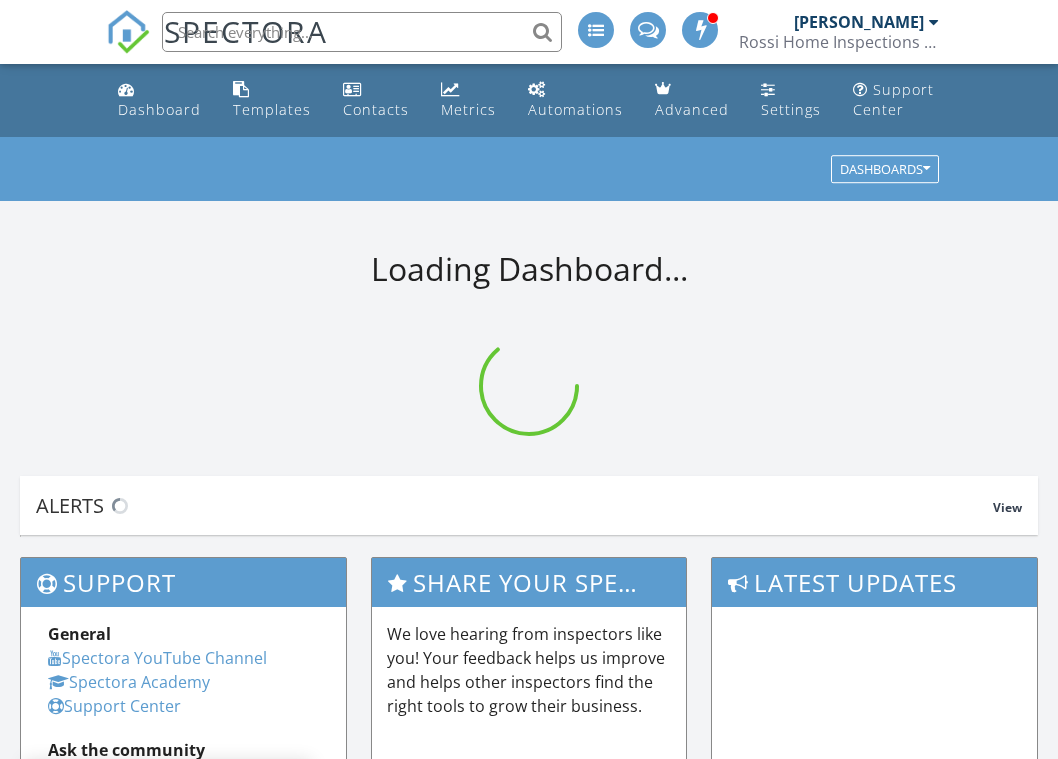 scroll, scrollTop: 0, scrollLeft: 0, axis: both 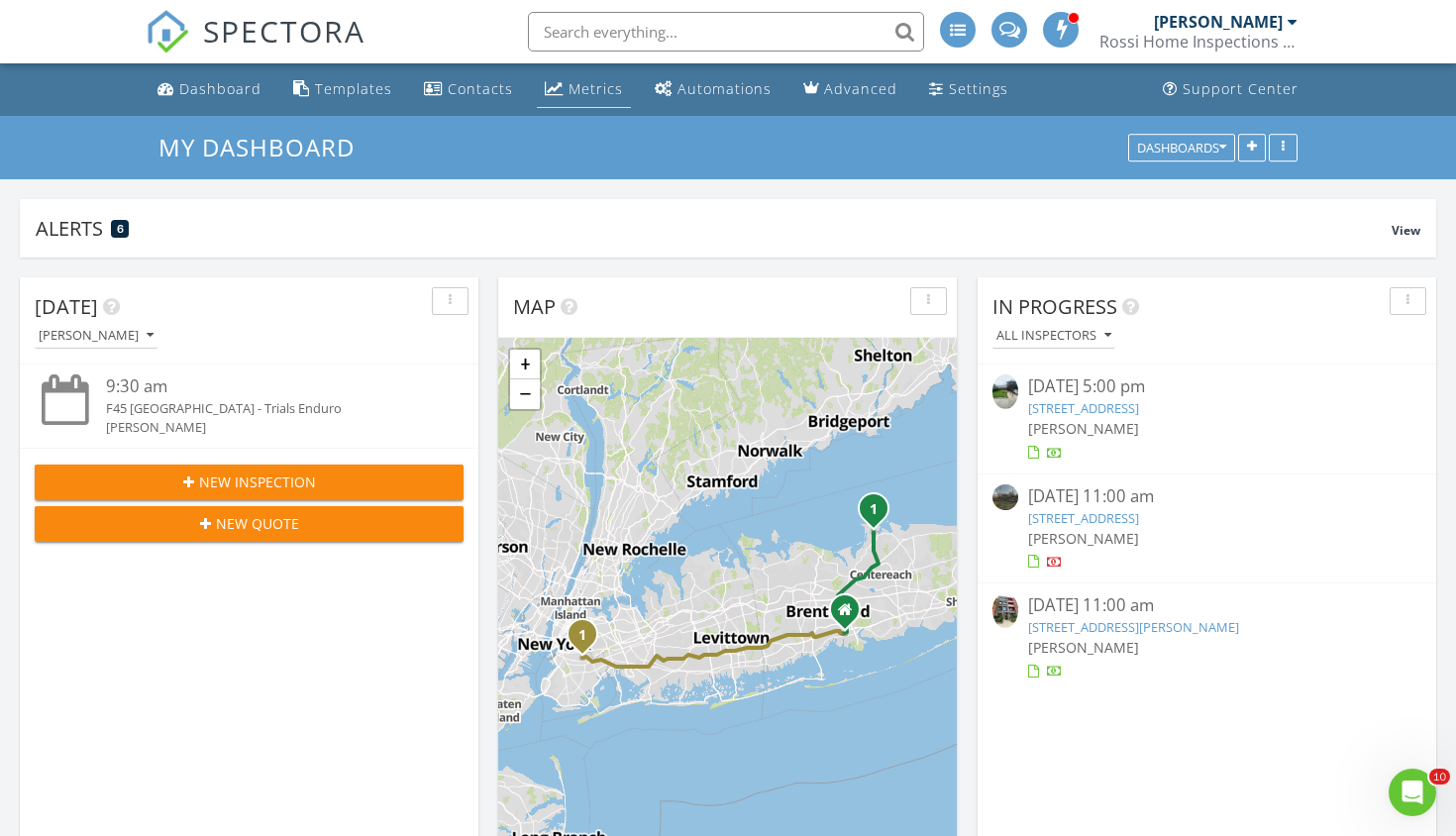 click on "Metrics" at bounding box center [583, 89] 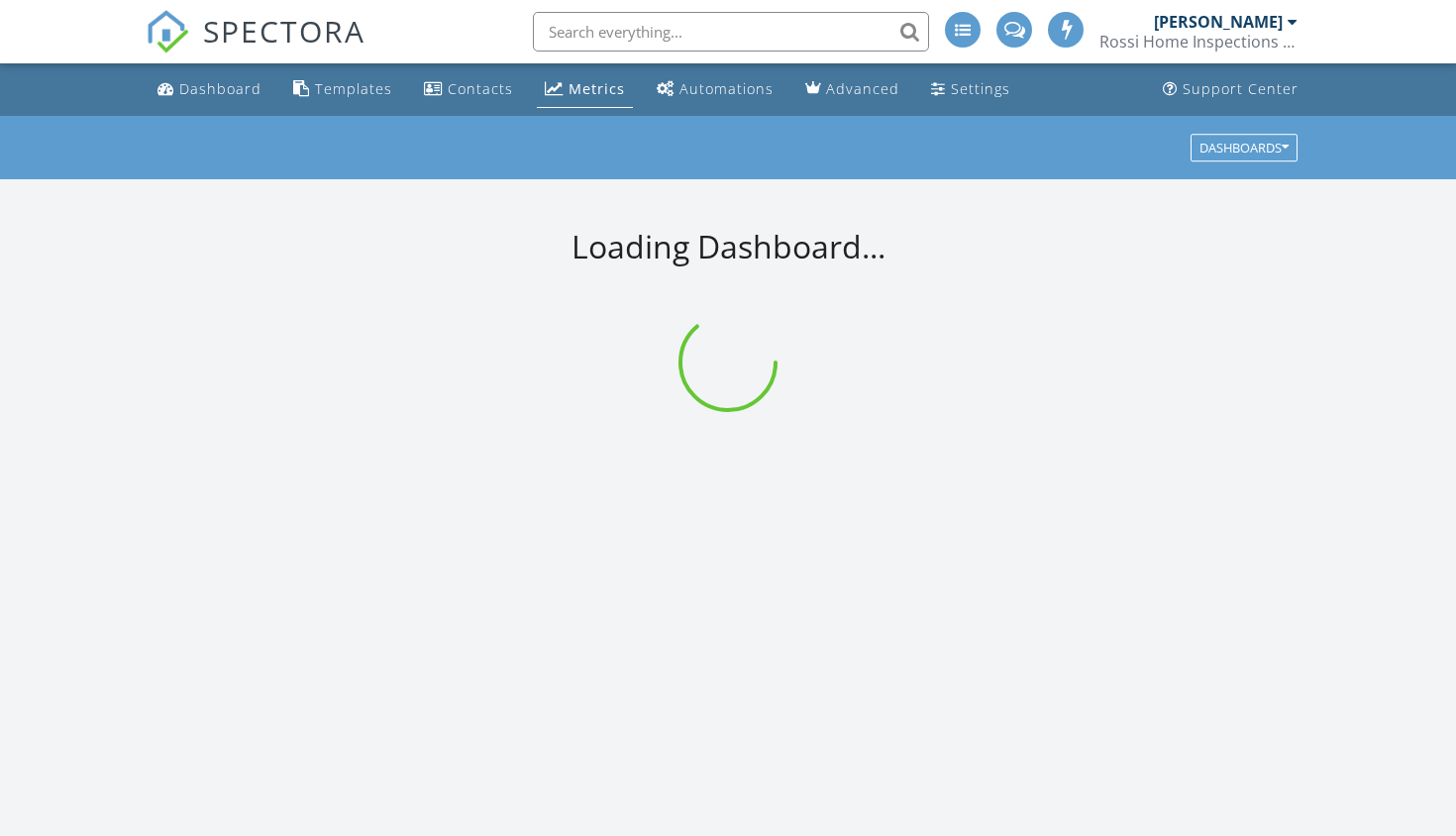 scroll, scrollTop: 0, scrollLeft: 0, axis: both 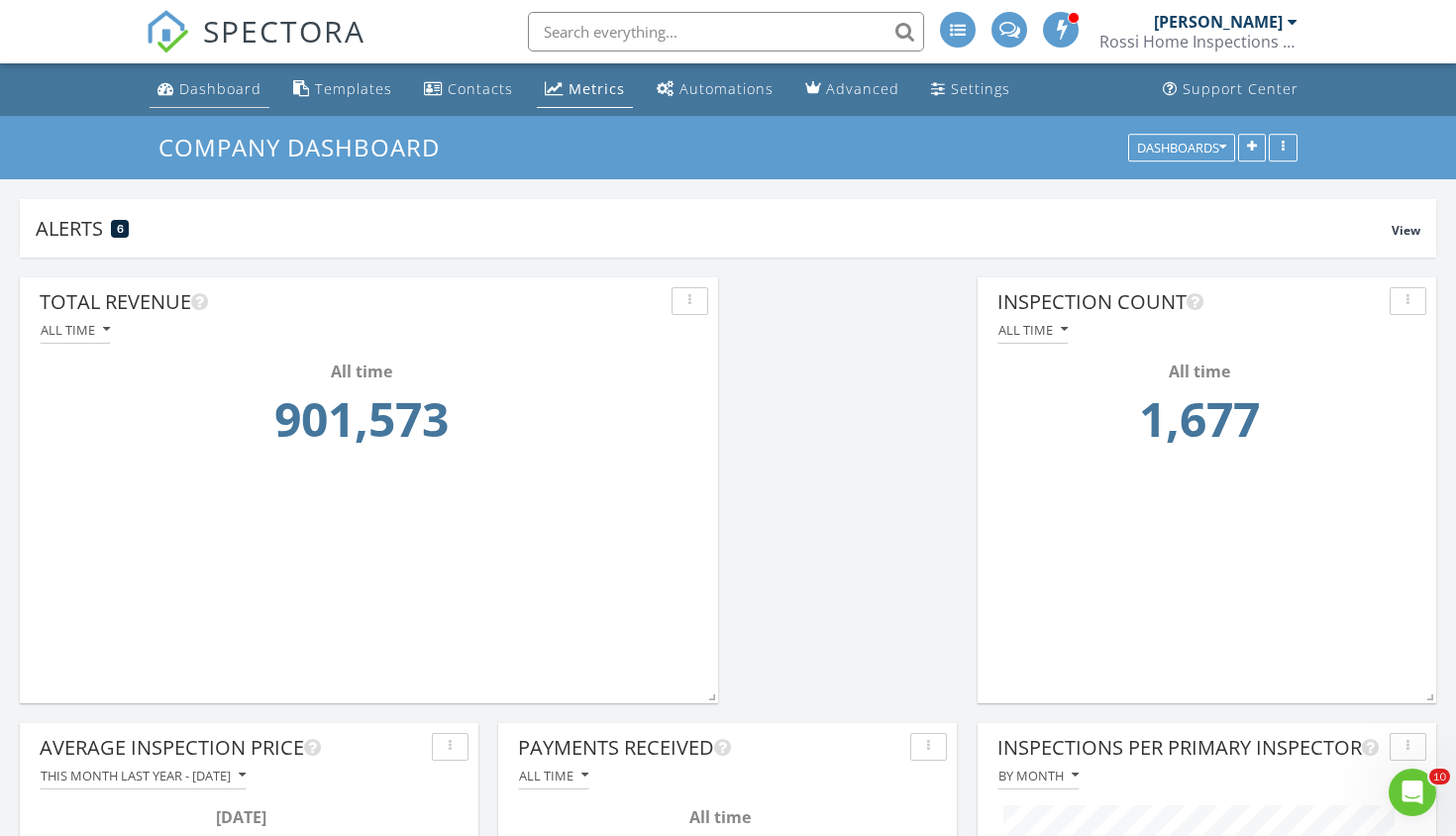 click on "Dashboard" at bounding box center [220, 88] 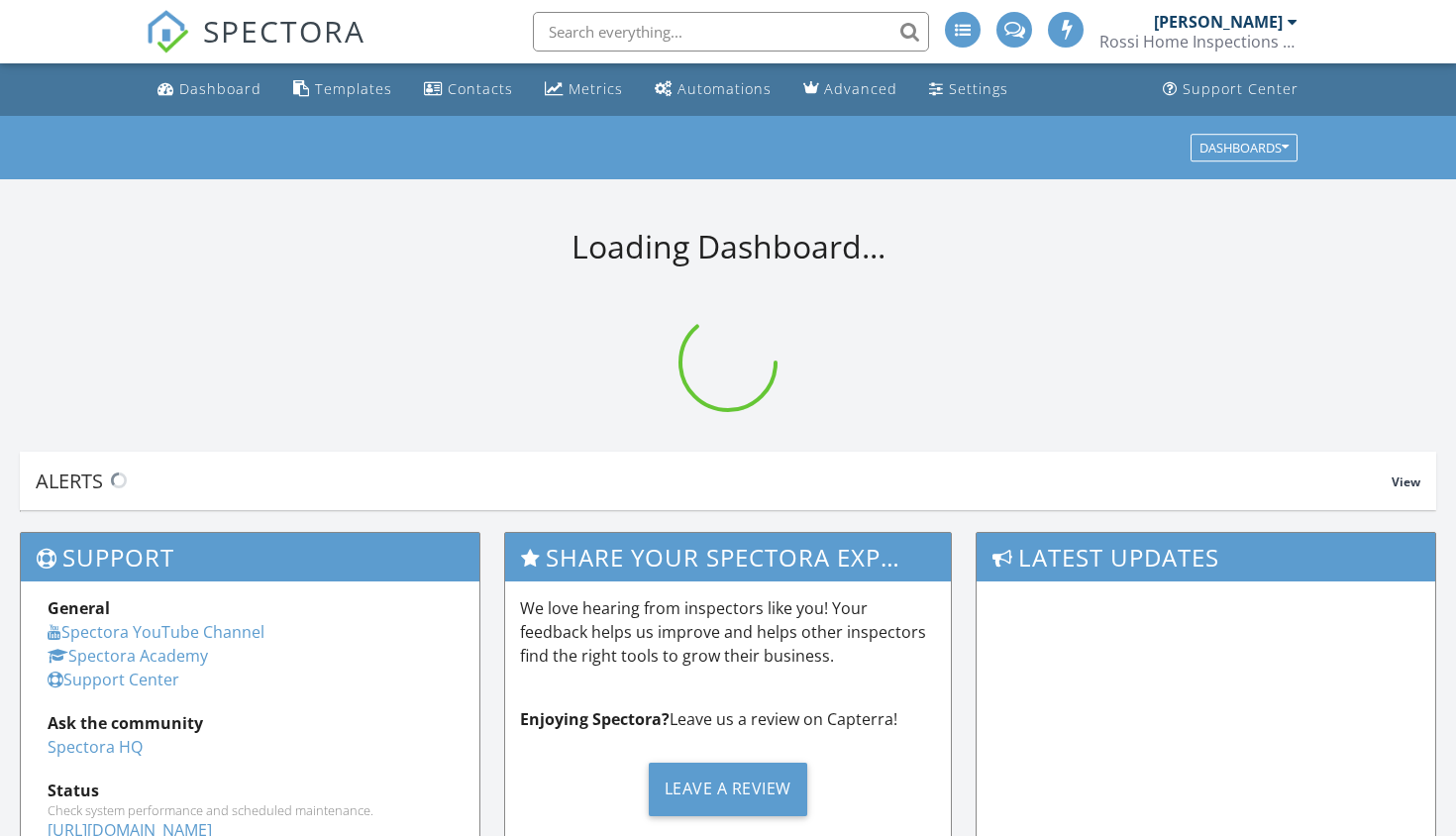 scroll, scrollTop: 0, scrollLeft: 0, axis: both 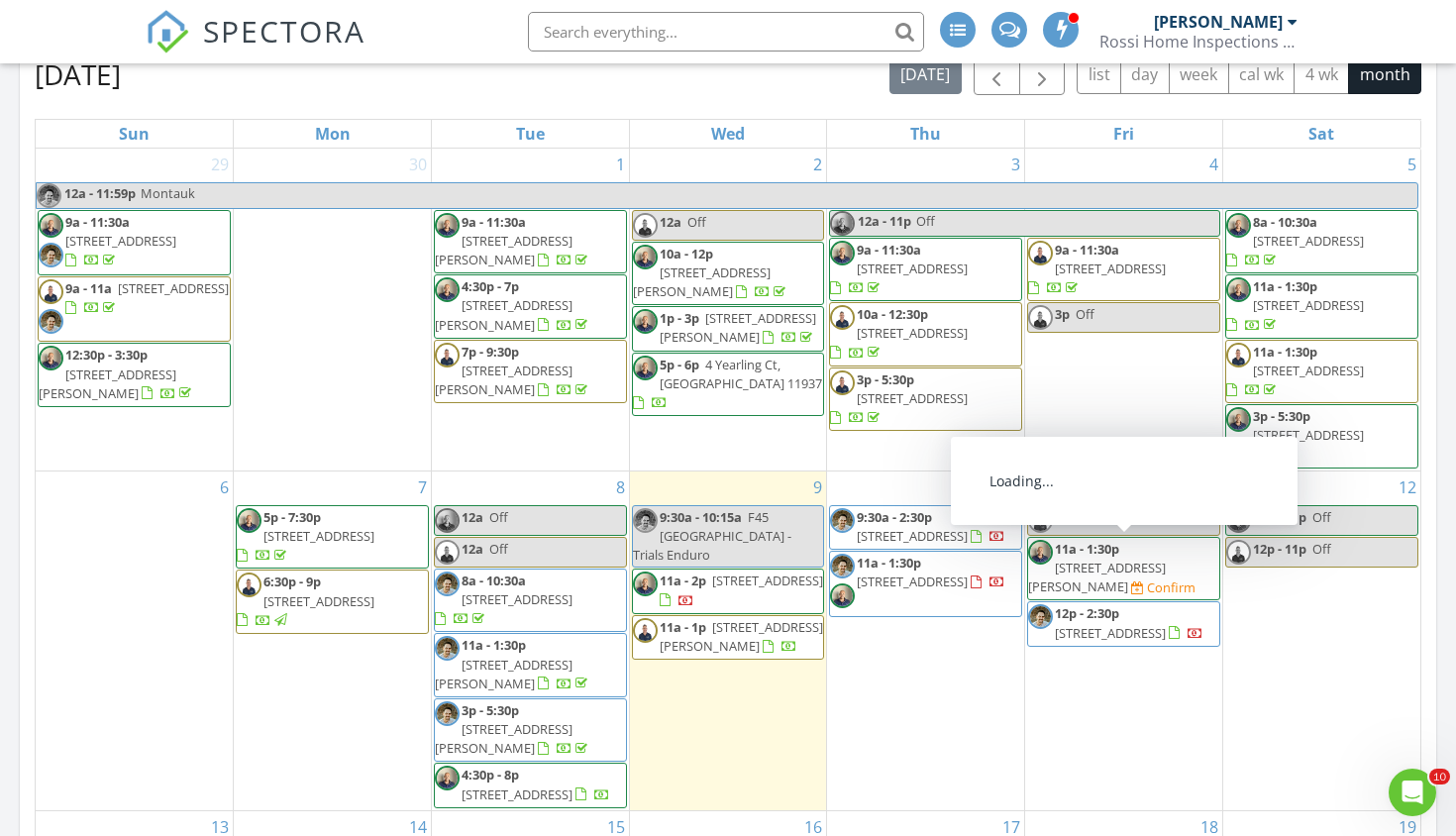 click on "475 Joan St, Ronkonkoma 11779" at bounding box center [1096, 576] 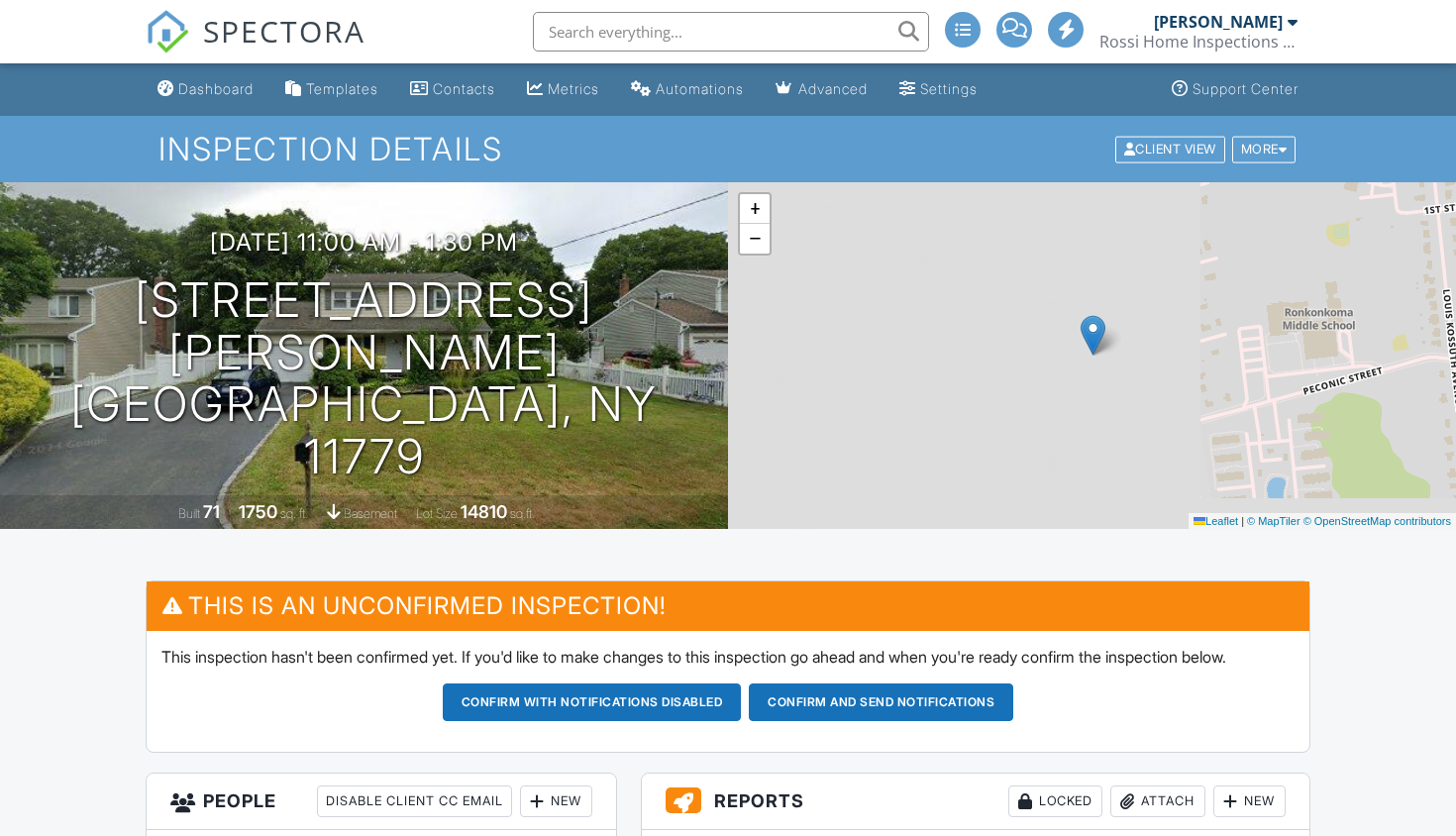 scroll, scrollTop: 0, scrollLeft: 0, axis: both 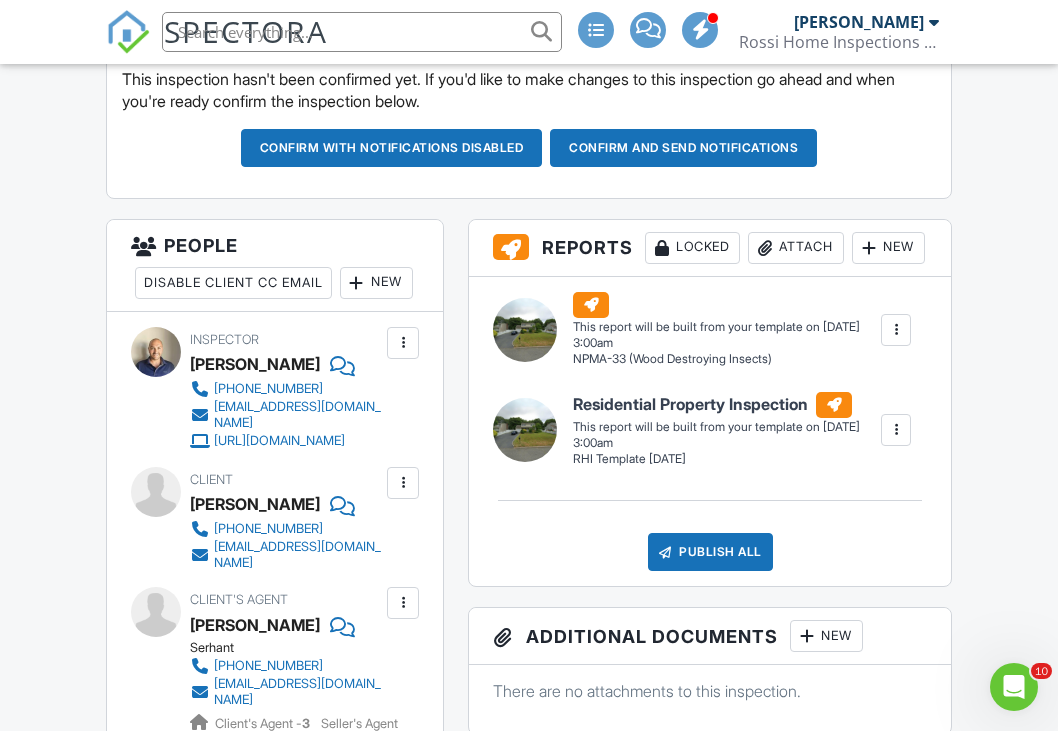 click on "New" at bounding box center [376, 283] 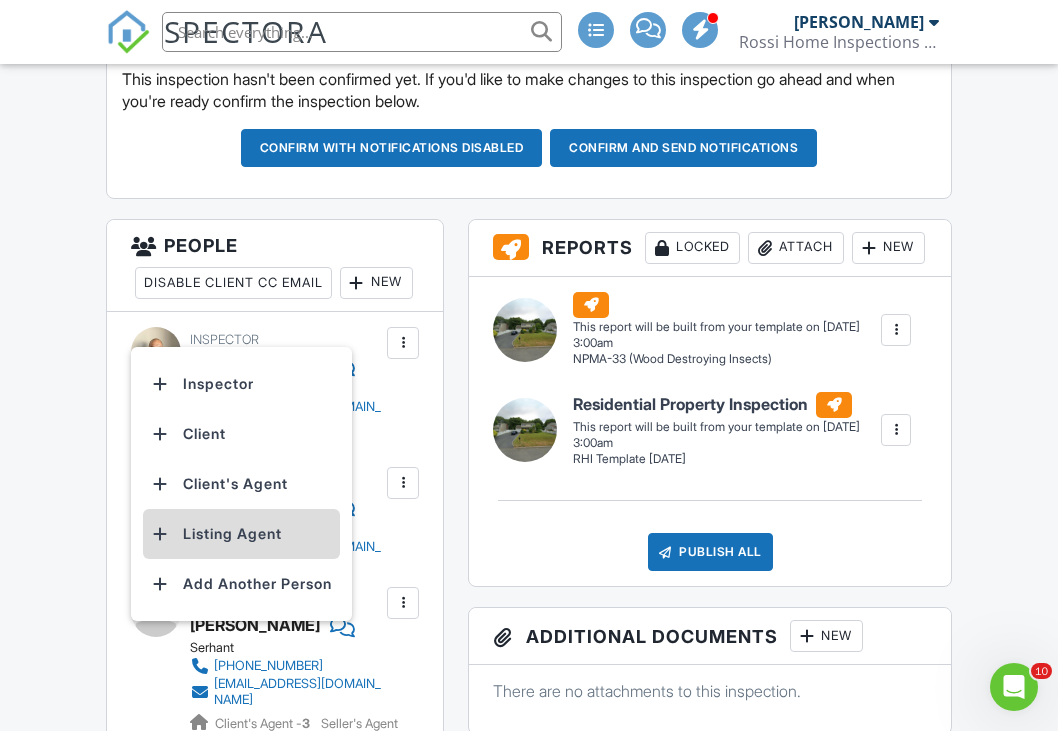 click on "Listing Agent" at bounding box center (241, 534) 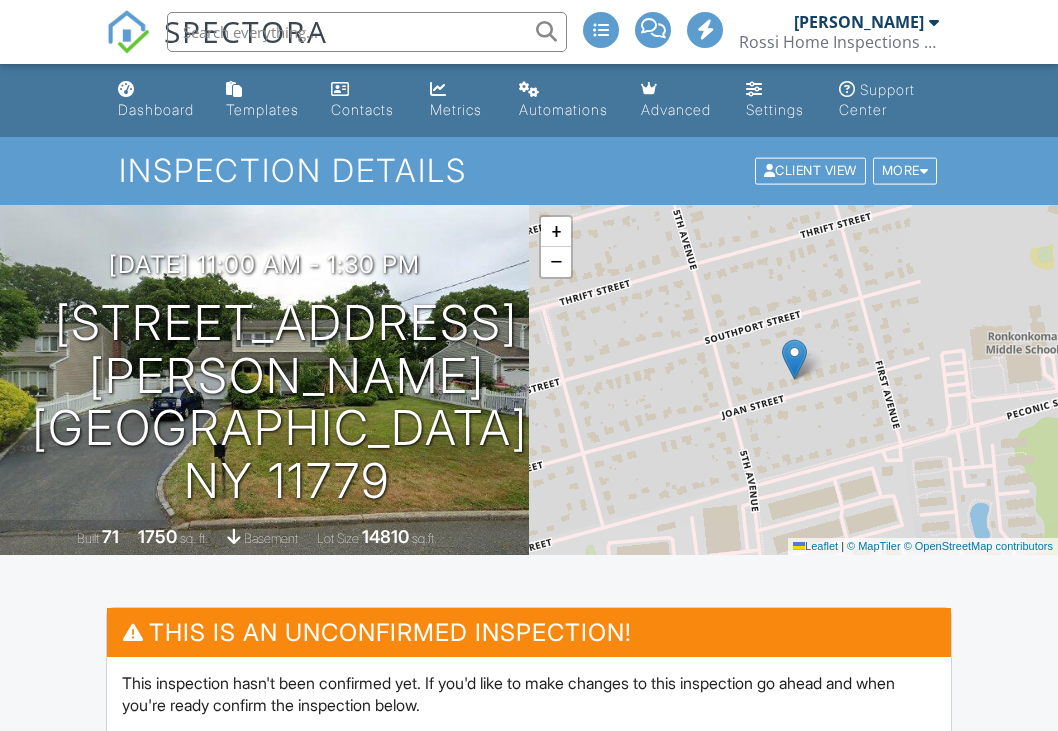 scroll, scrollTop: 604, scrollLeft: 0, axis: vertical 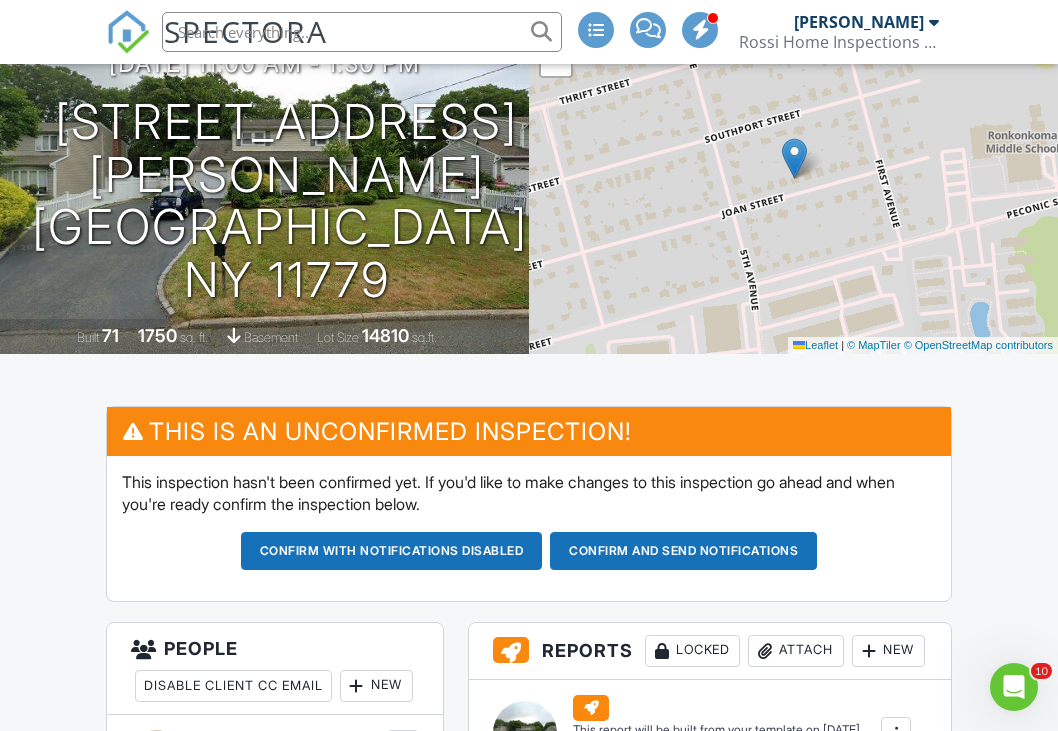 click on "Confirm and send notifications" at bounding box center [392, 551] 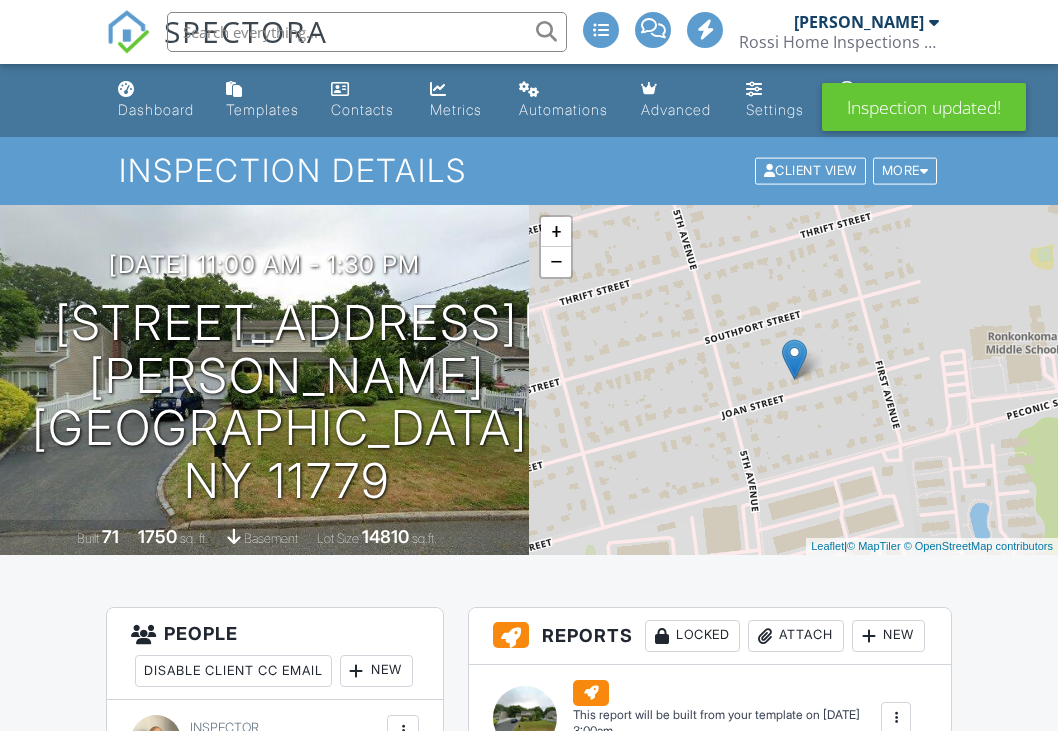 scroll, scrollTop: 0, scrollLeft: 0, axis: both 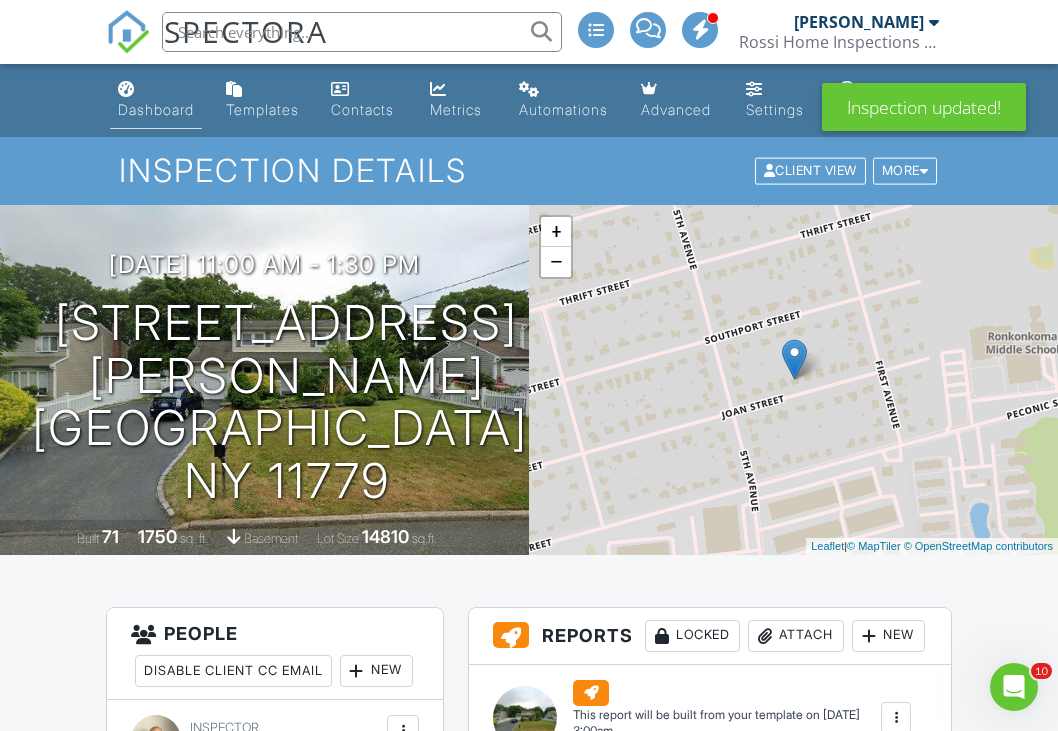 click on "Dashboard" at bounding box center (156, 109) 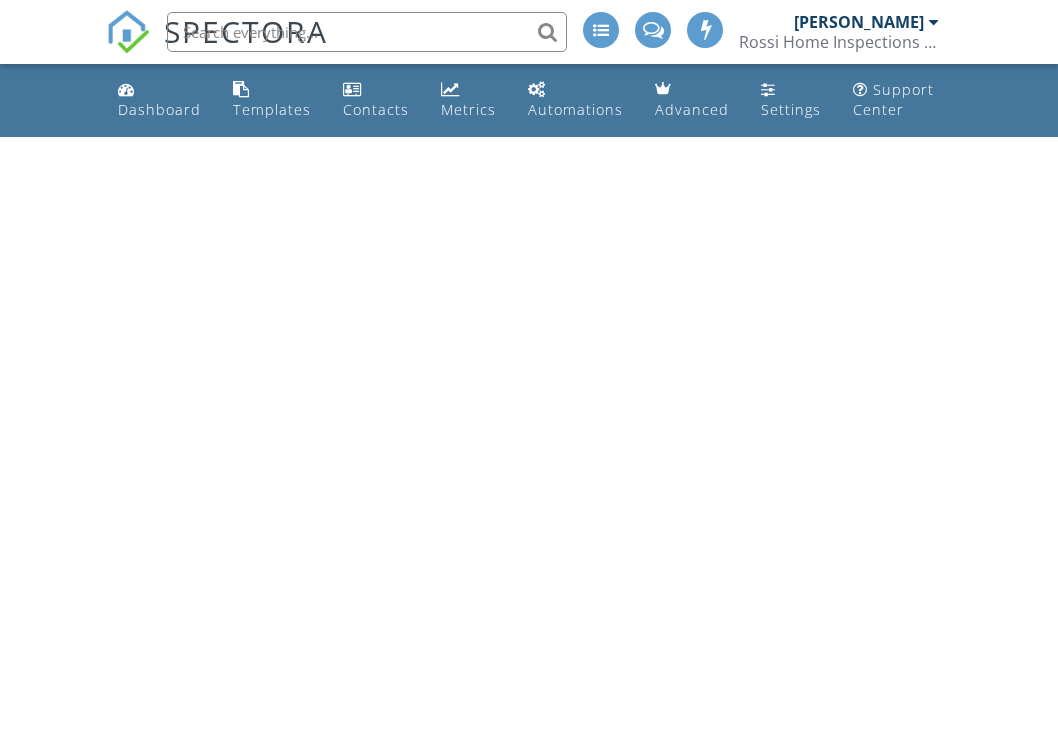 scroll, scrollTop: 0, scrollLeft: 0, axis: both 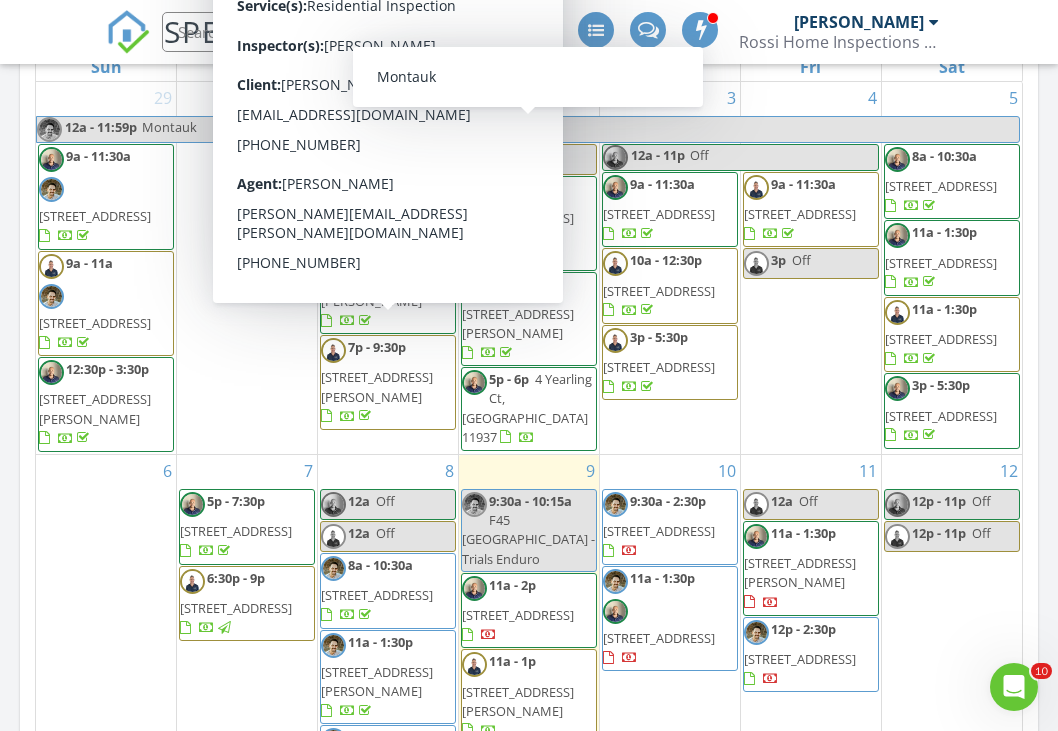 click at bounding box center (128, 32) 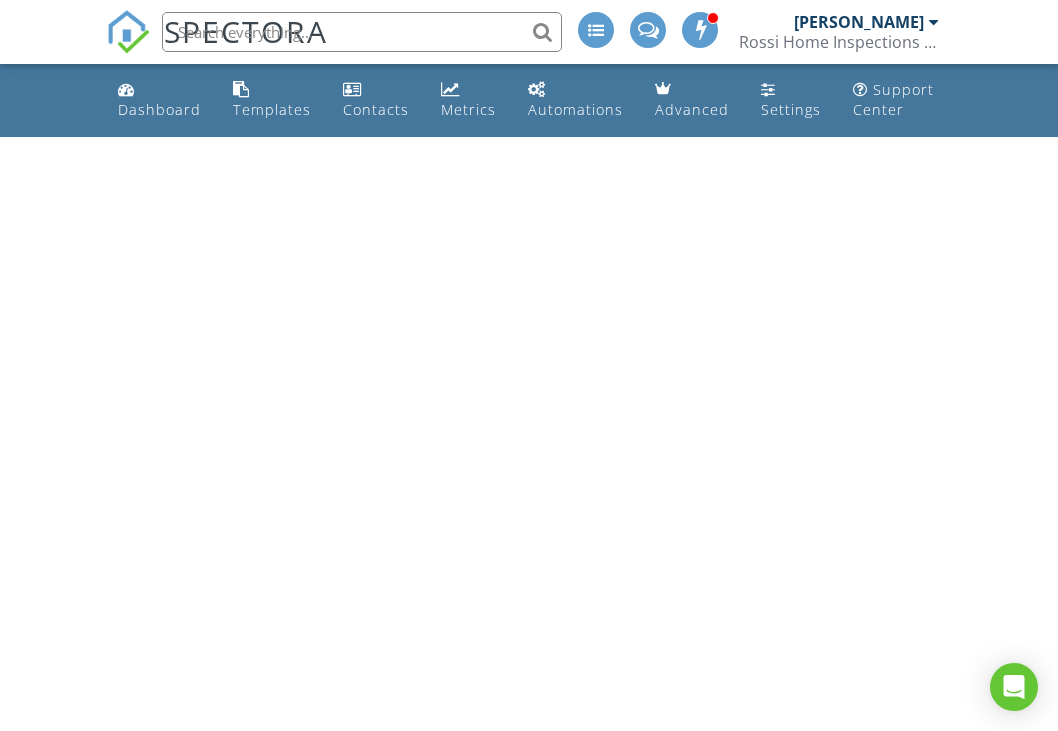 scroll, scrollTop: 0, scrollLeft: 0, axis: both 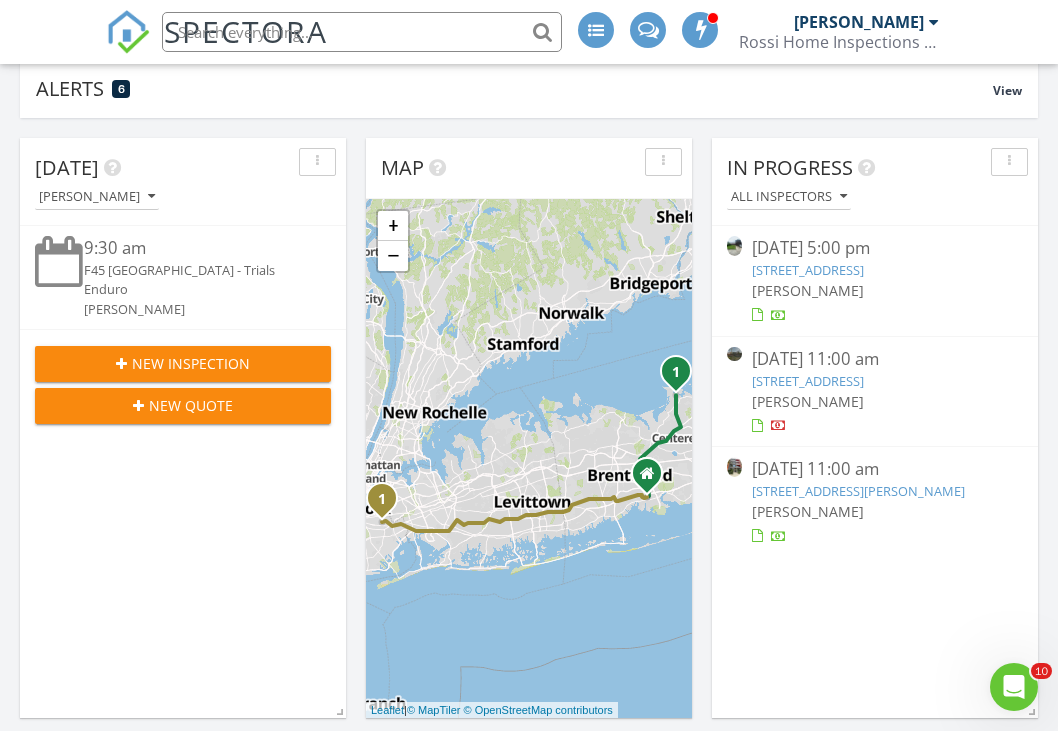 click on "4 Yearling Ct, East Hampton, NY 11937" at bounding box center (808, 270) 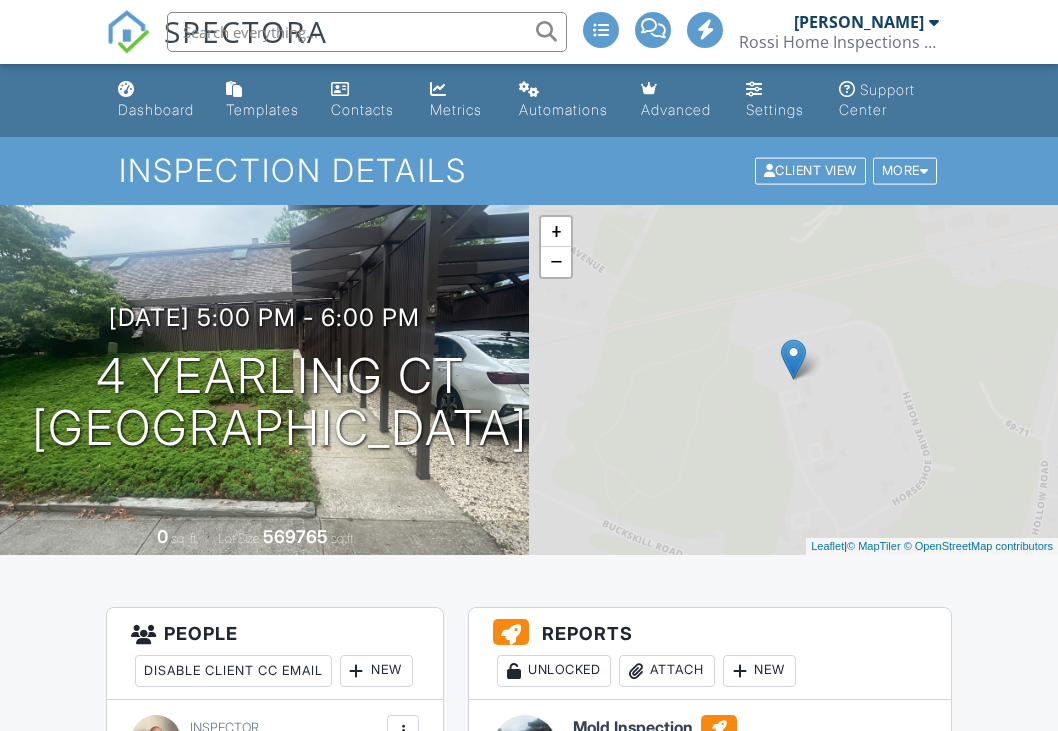 scroll, scrollTop: 0, scrollLeft: 0, axis: both 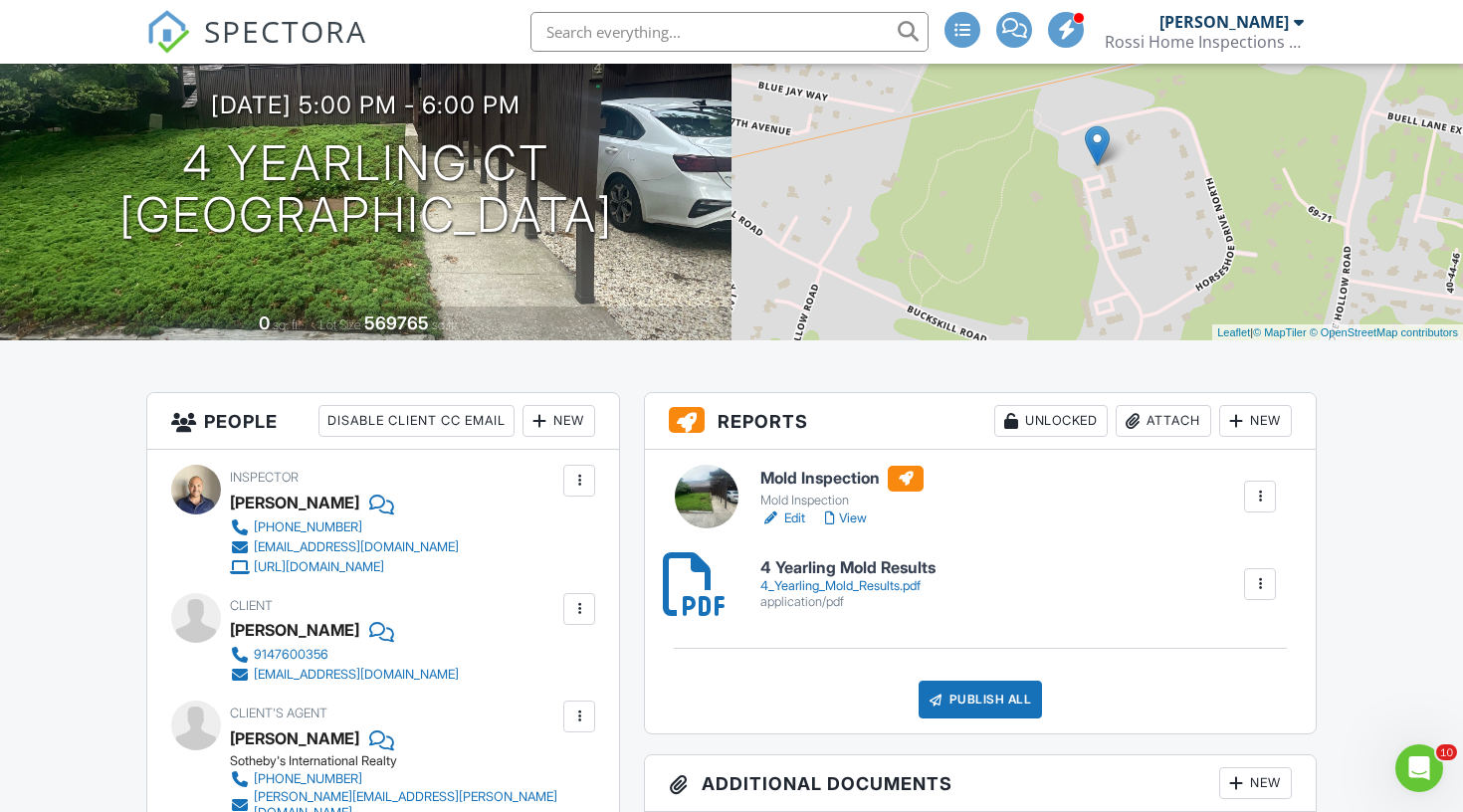 click on "Edit" at bounding box center [782, 518] 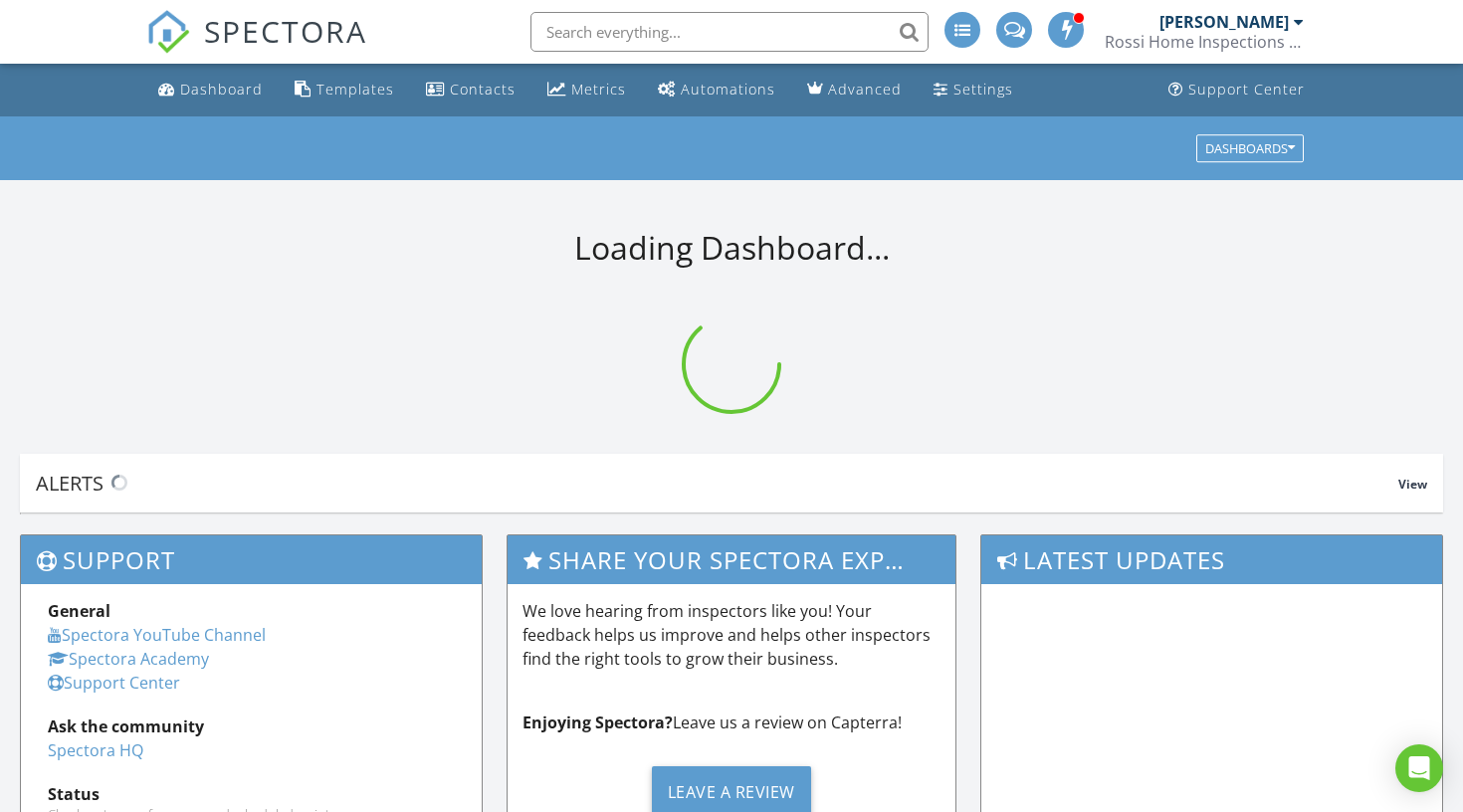 scroll, scrollTop: 0, scrollLeft: 0, axis: both 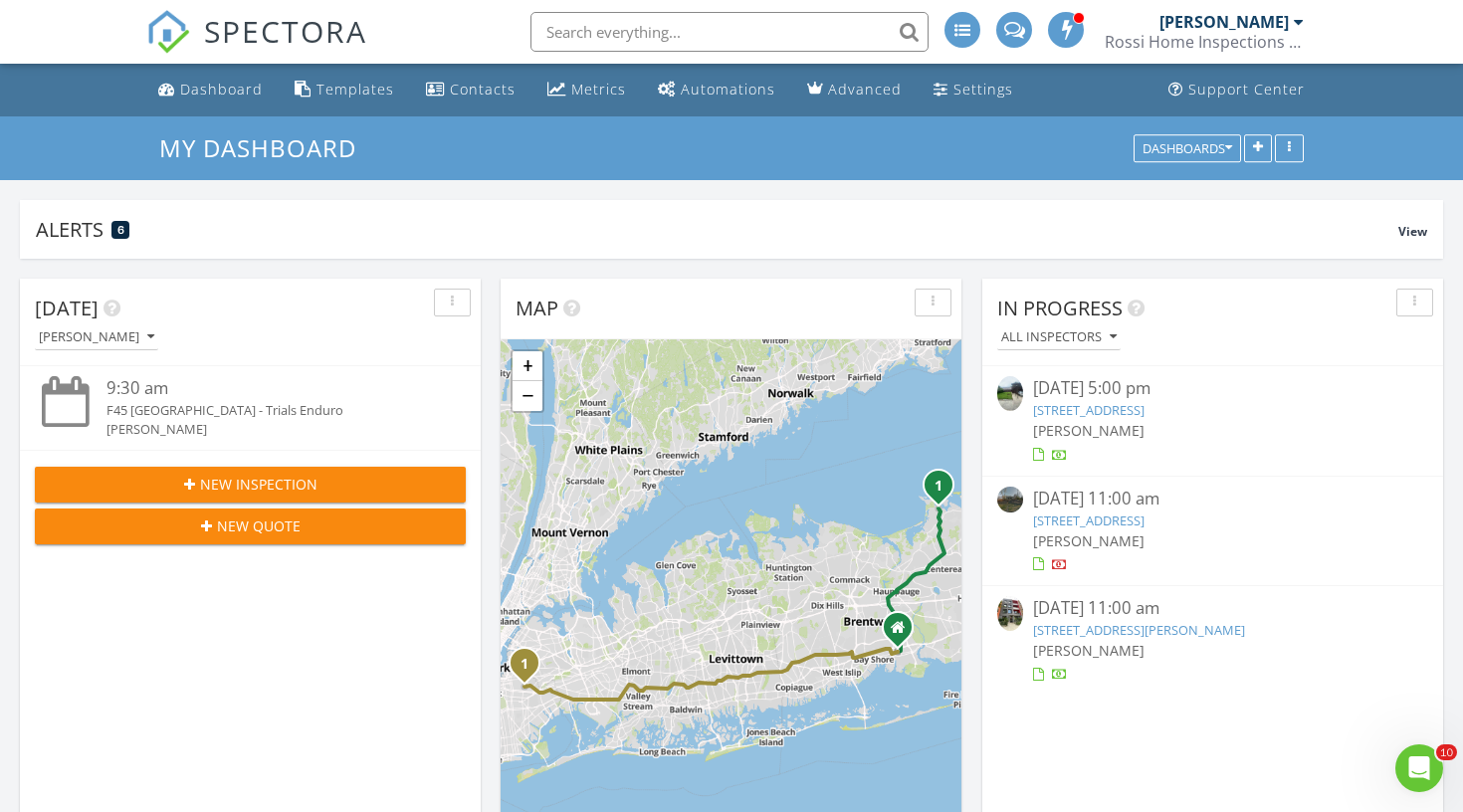 click on "4 Yearling Ct, East Hampton, NY 11937" at bounding box center (1089, 410) 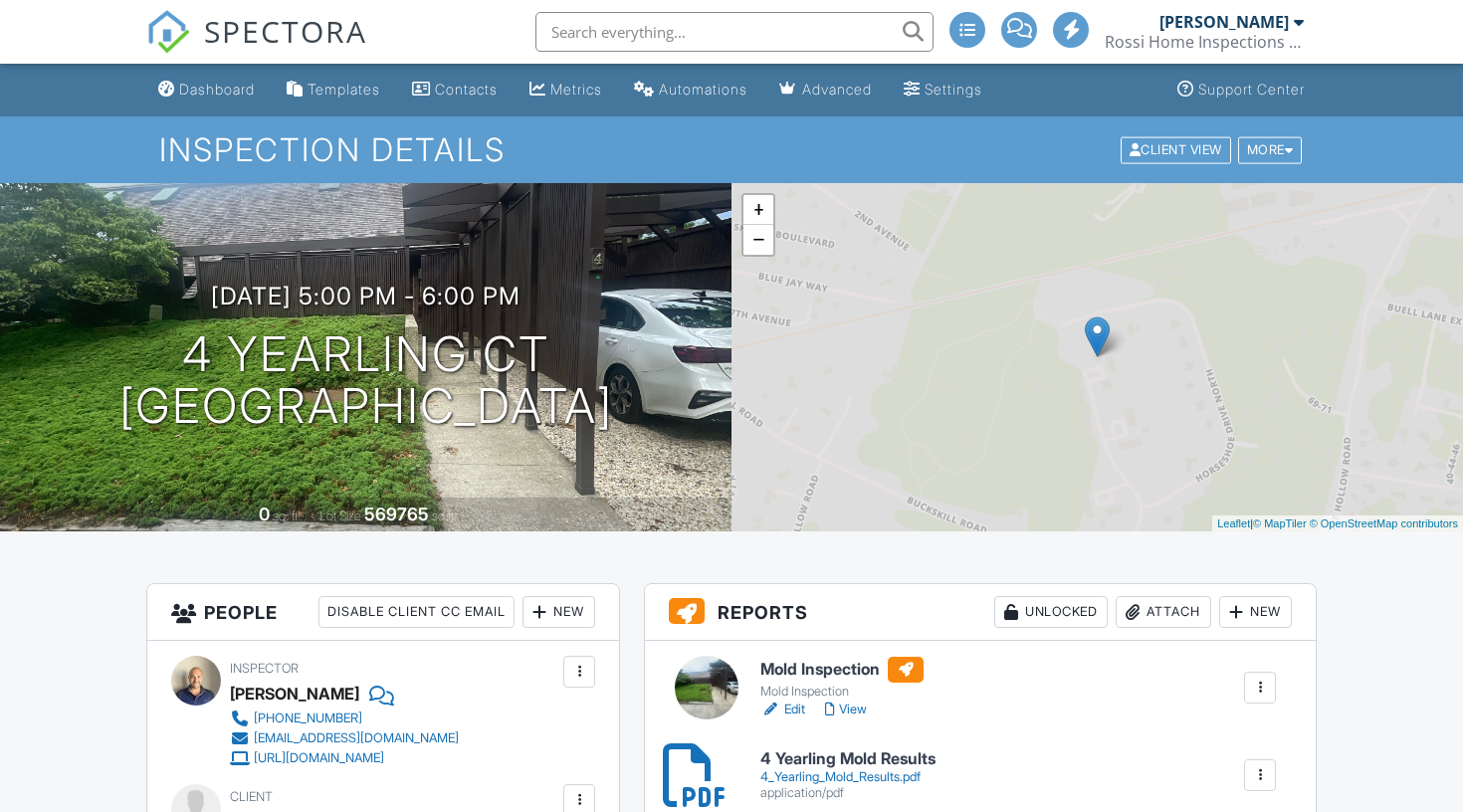 scroll, scrollTop: 0, scrollLeft: 0, axis: both 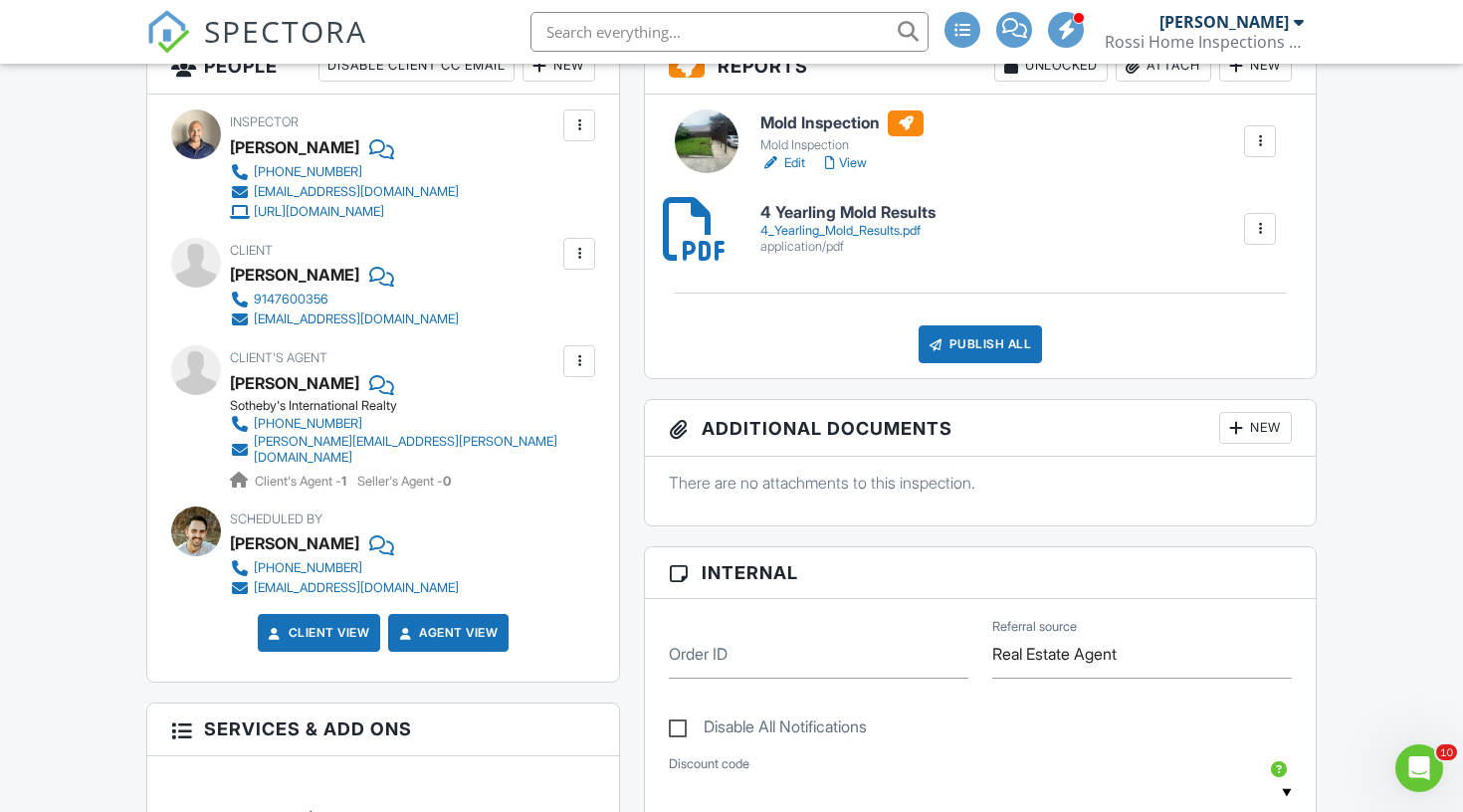 click on "Publish All" at bounding box center (980, 344) 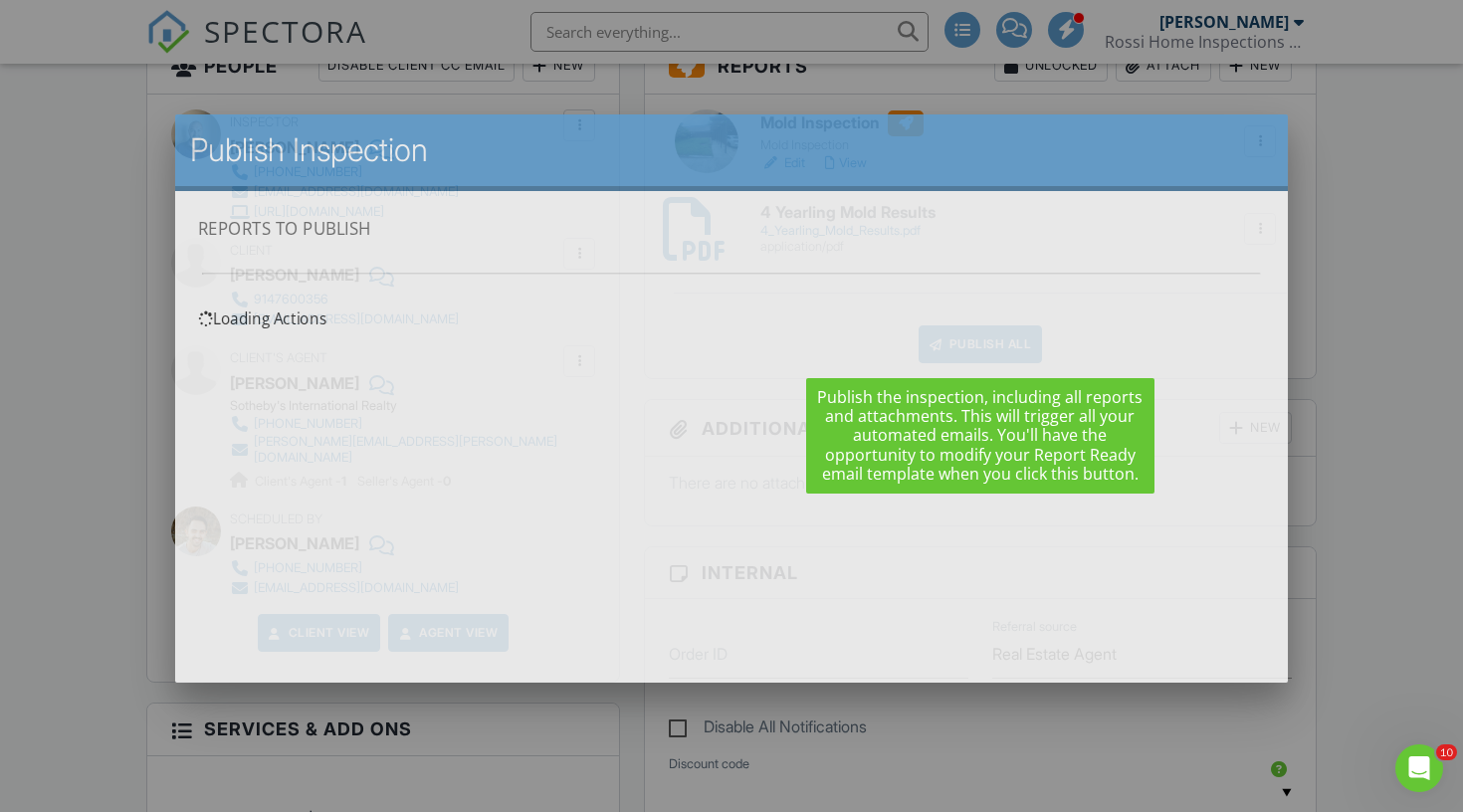 scroll, scrollTop: 0, scrollLeft: 0, axis: both 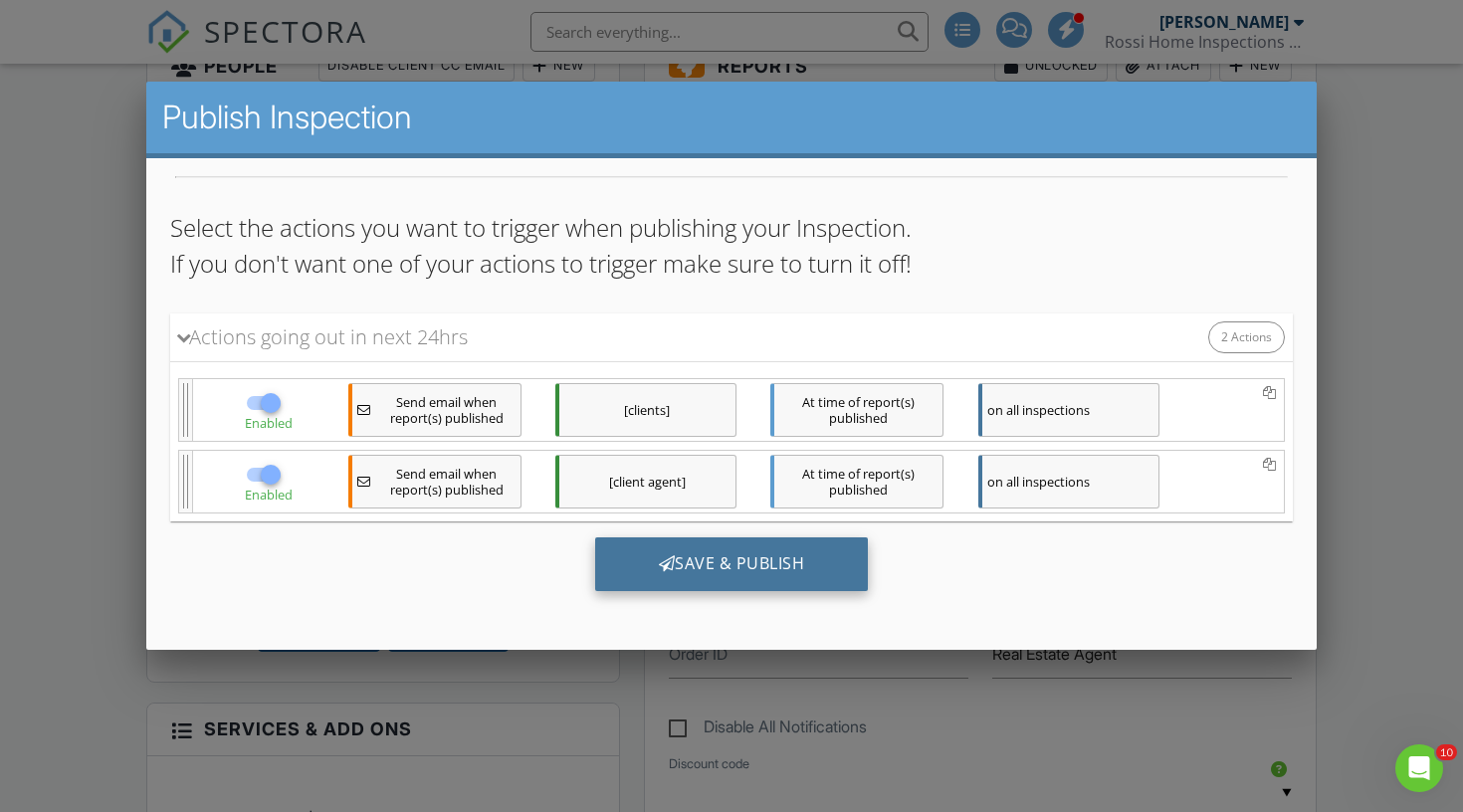 click on "Save & Publish" at bounding box center [732, 563] 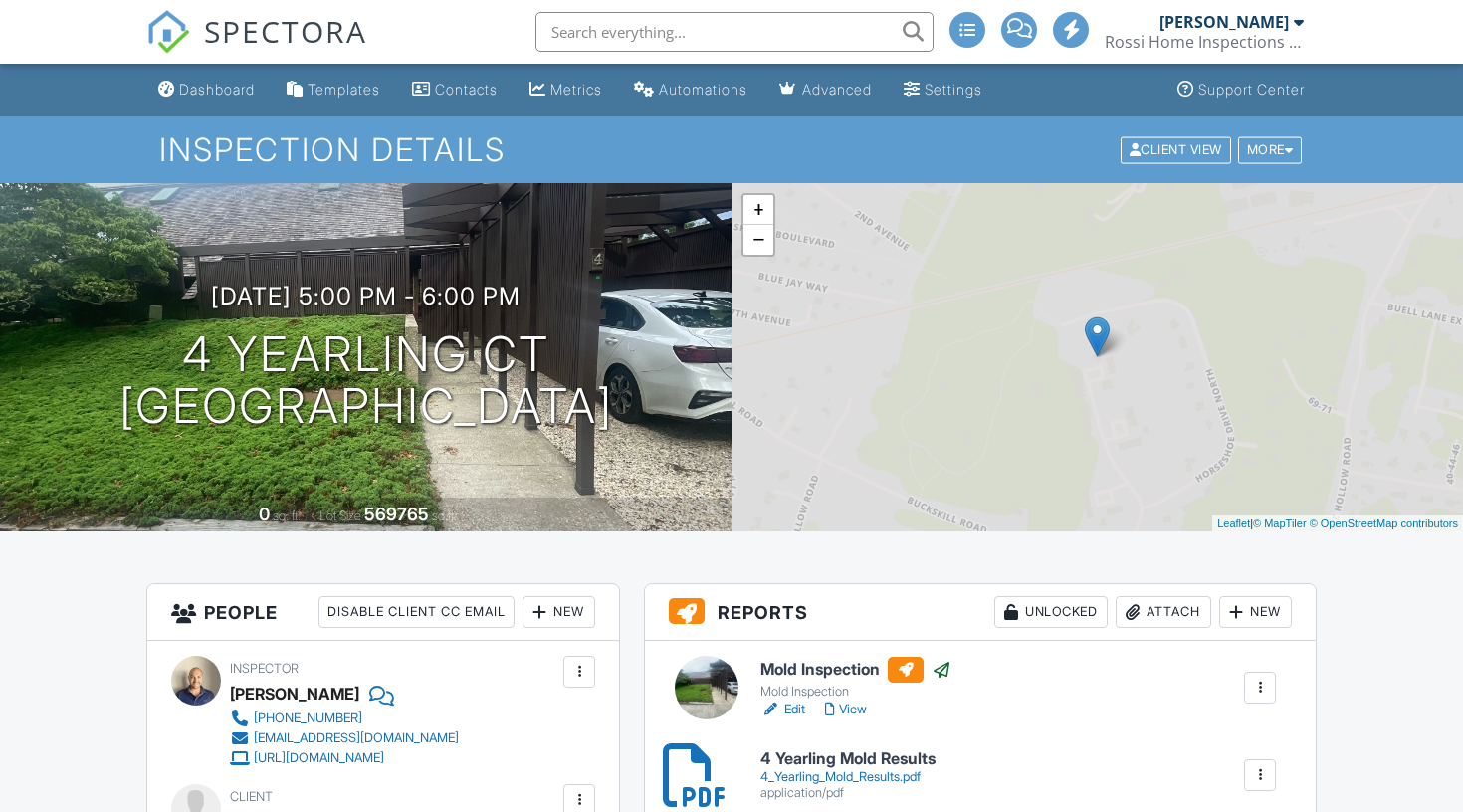 scroll, scrollTop: 0, scrollLeft: 0, axis: both 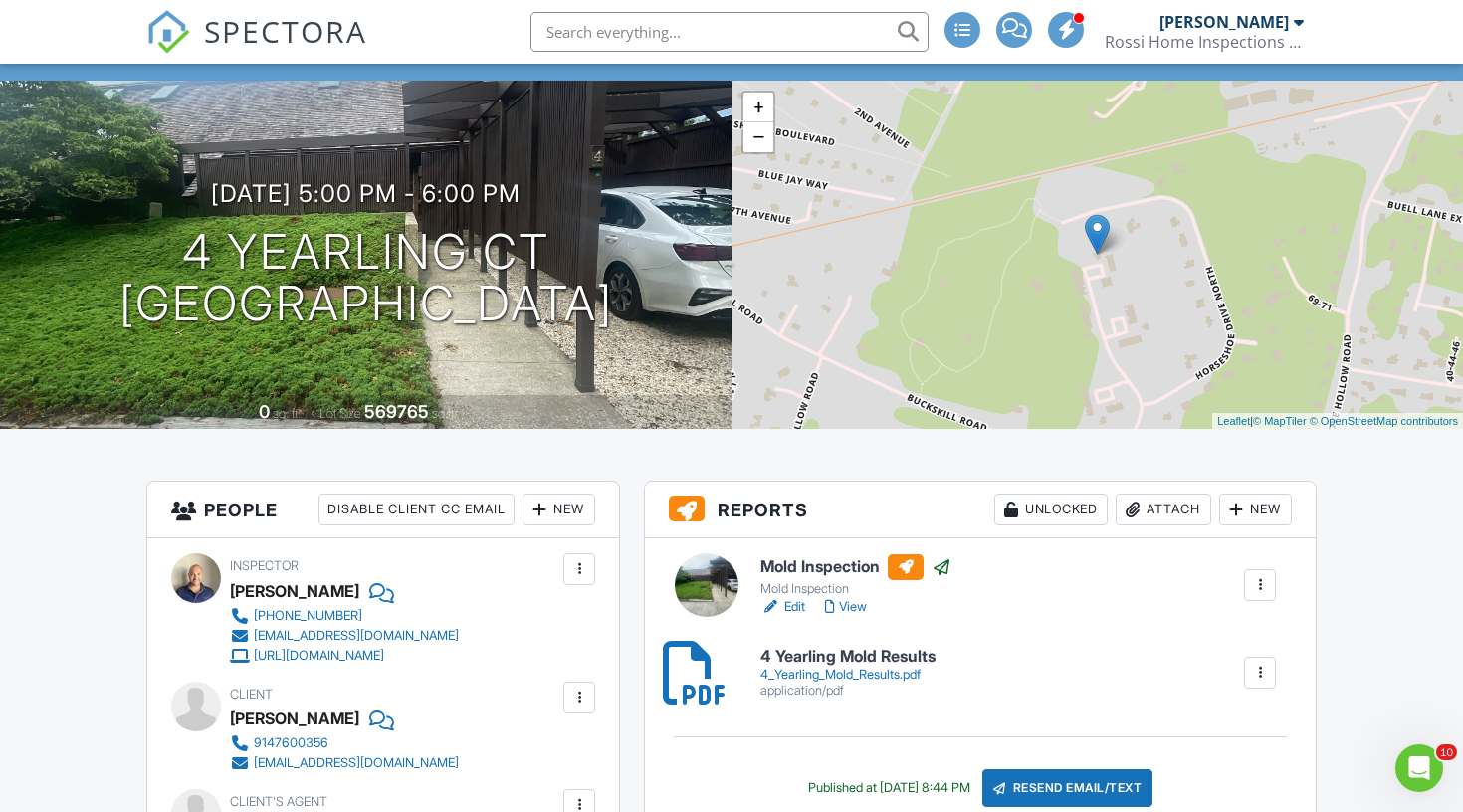 click on "SPECTORA" at bounding box center (286, 31) 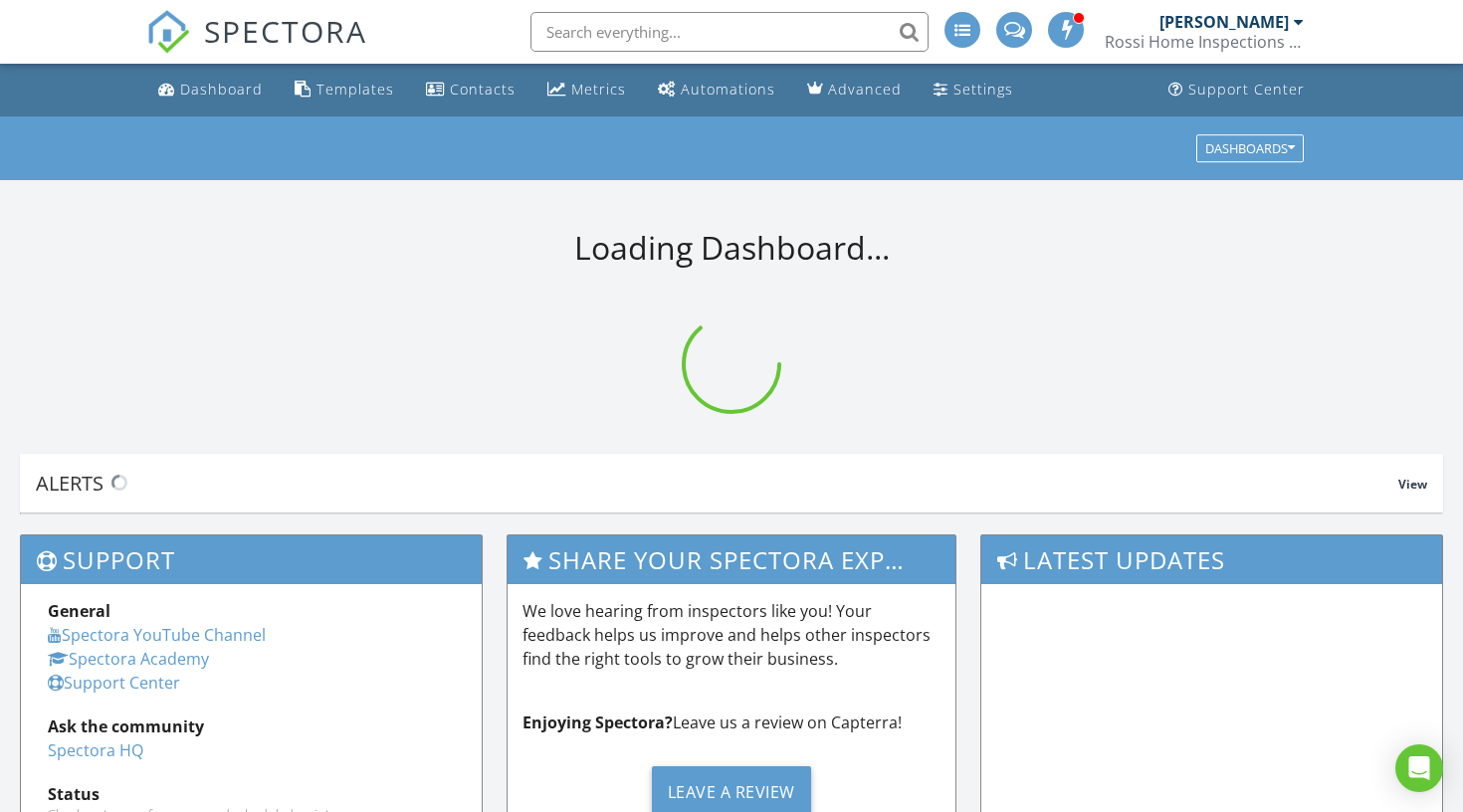 scroll, scrollTop: 0, scrollLeft: 0, axis: both 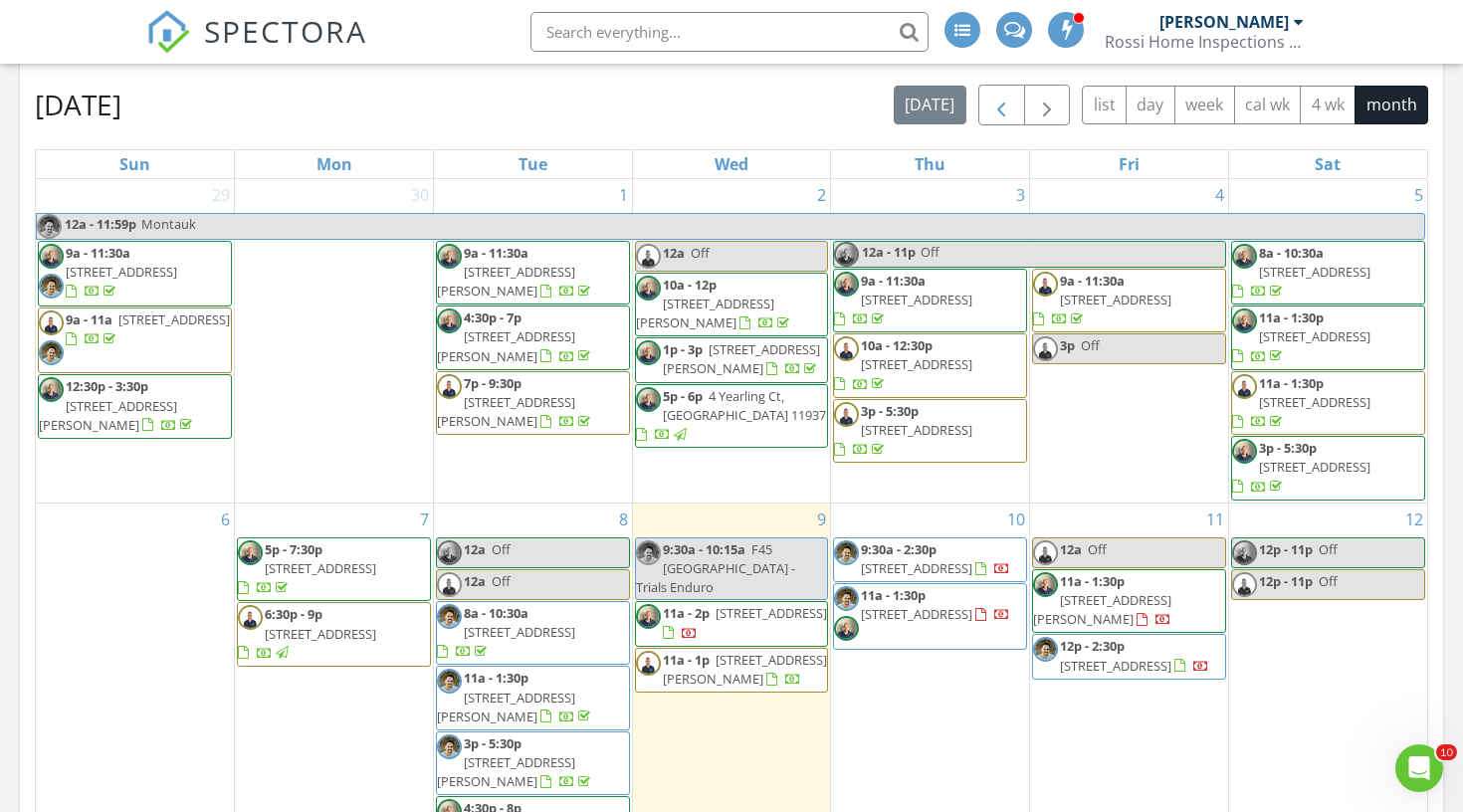 click at bounding box center [1001, 105] 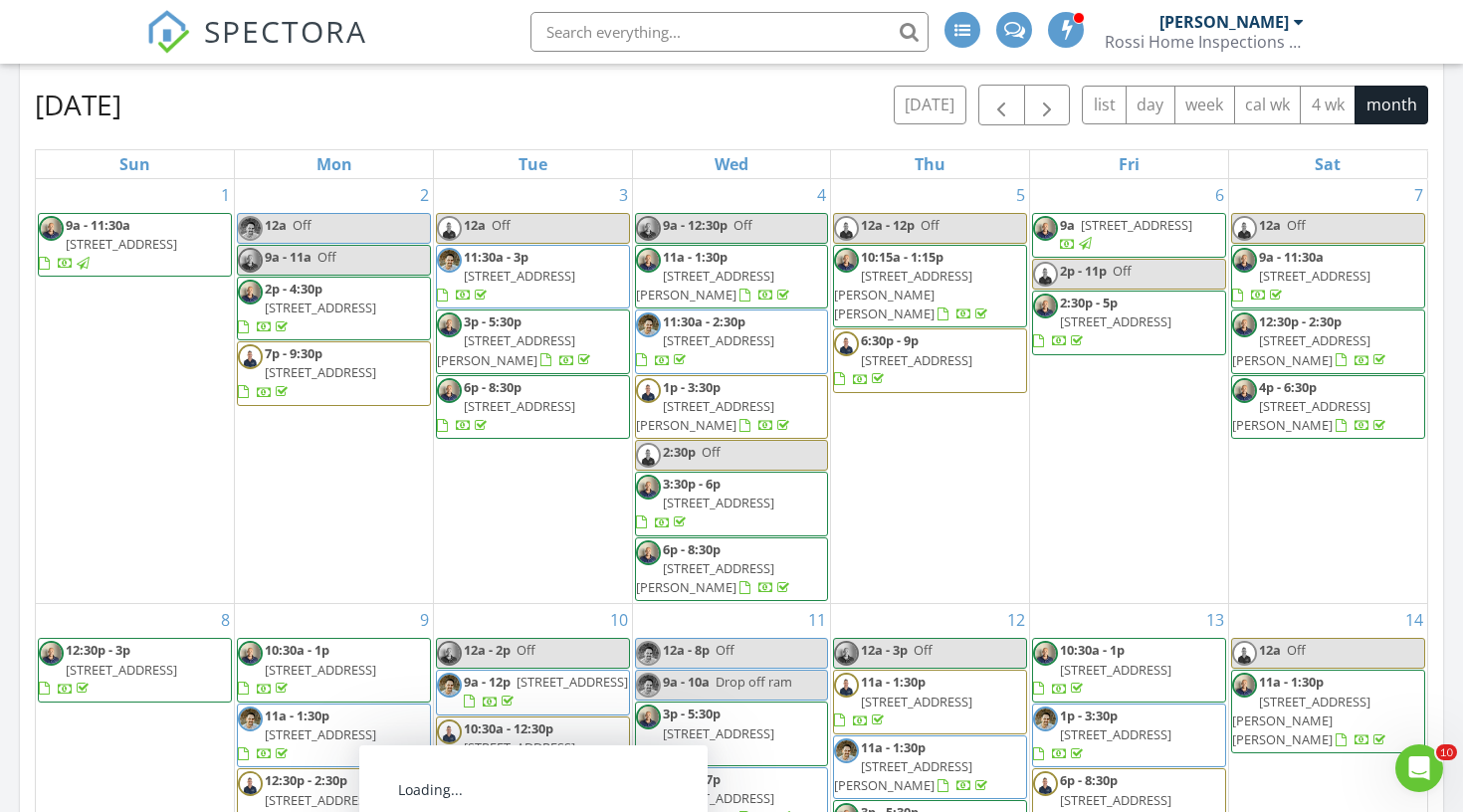 scroll, scrollTop: -15, scrollLeft: 0, axis: vertical 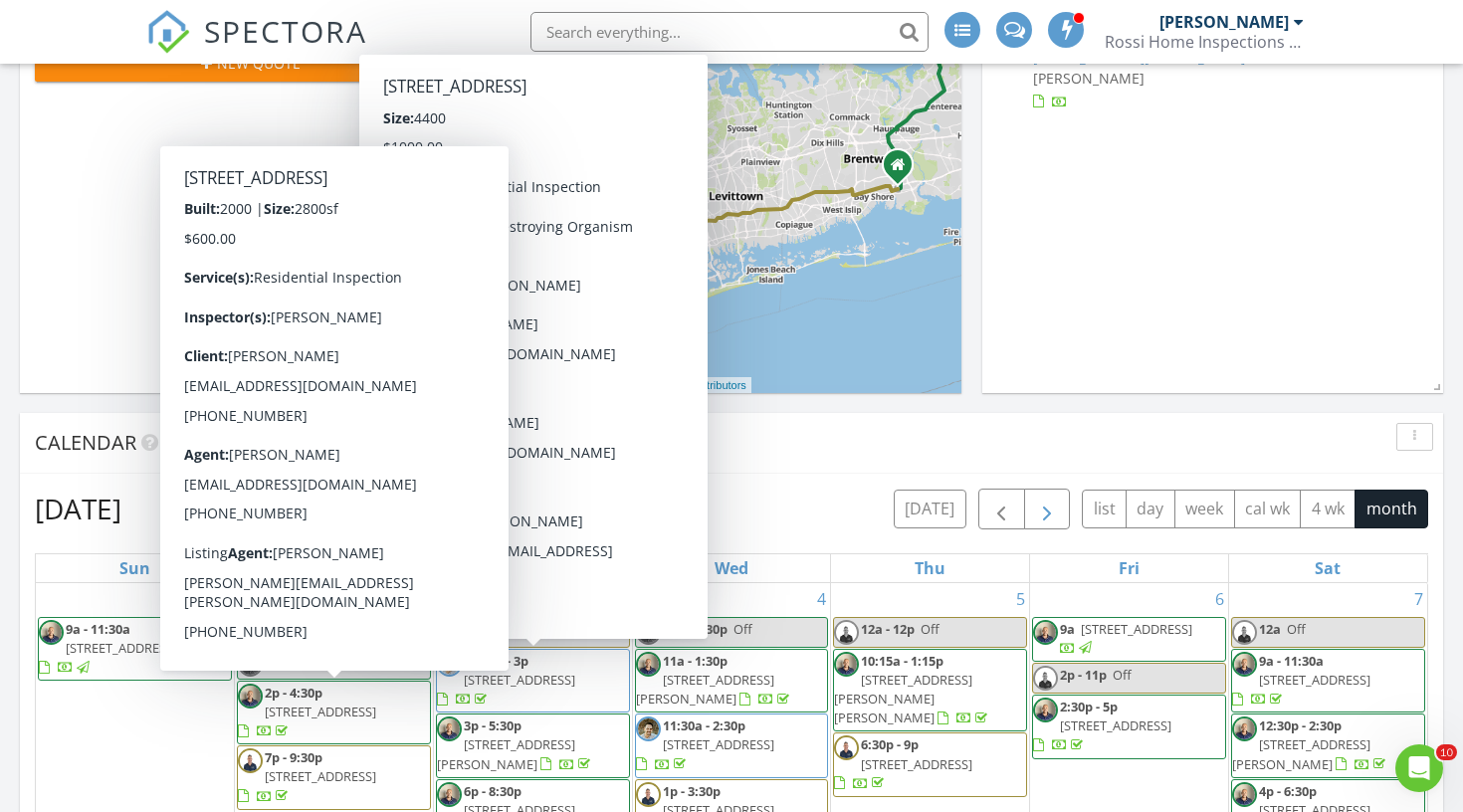 click at bounding box center [1047, 509] 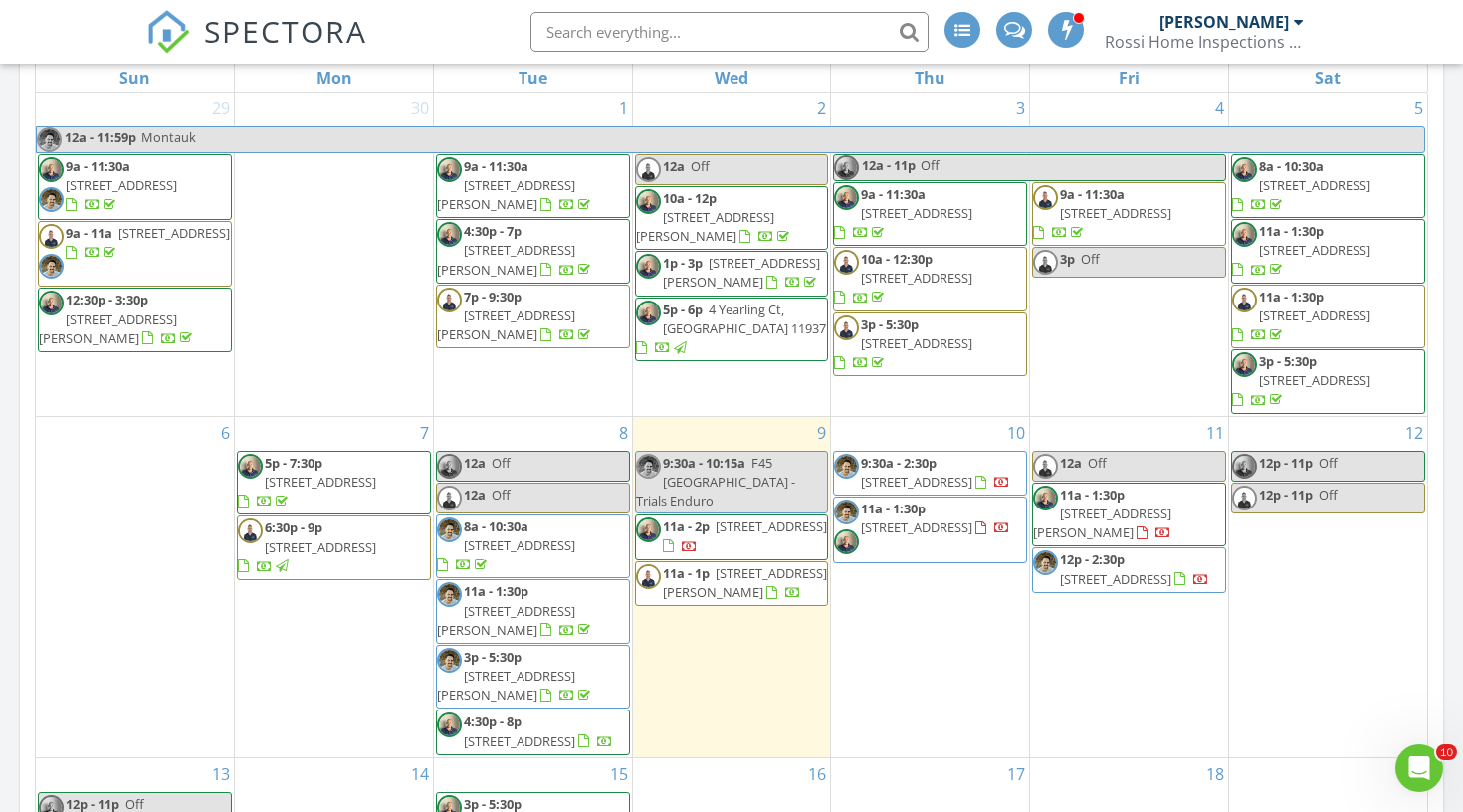 scroll, scrollTop: 954, scrollLeft: 0, axis: vertical 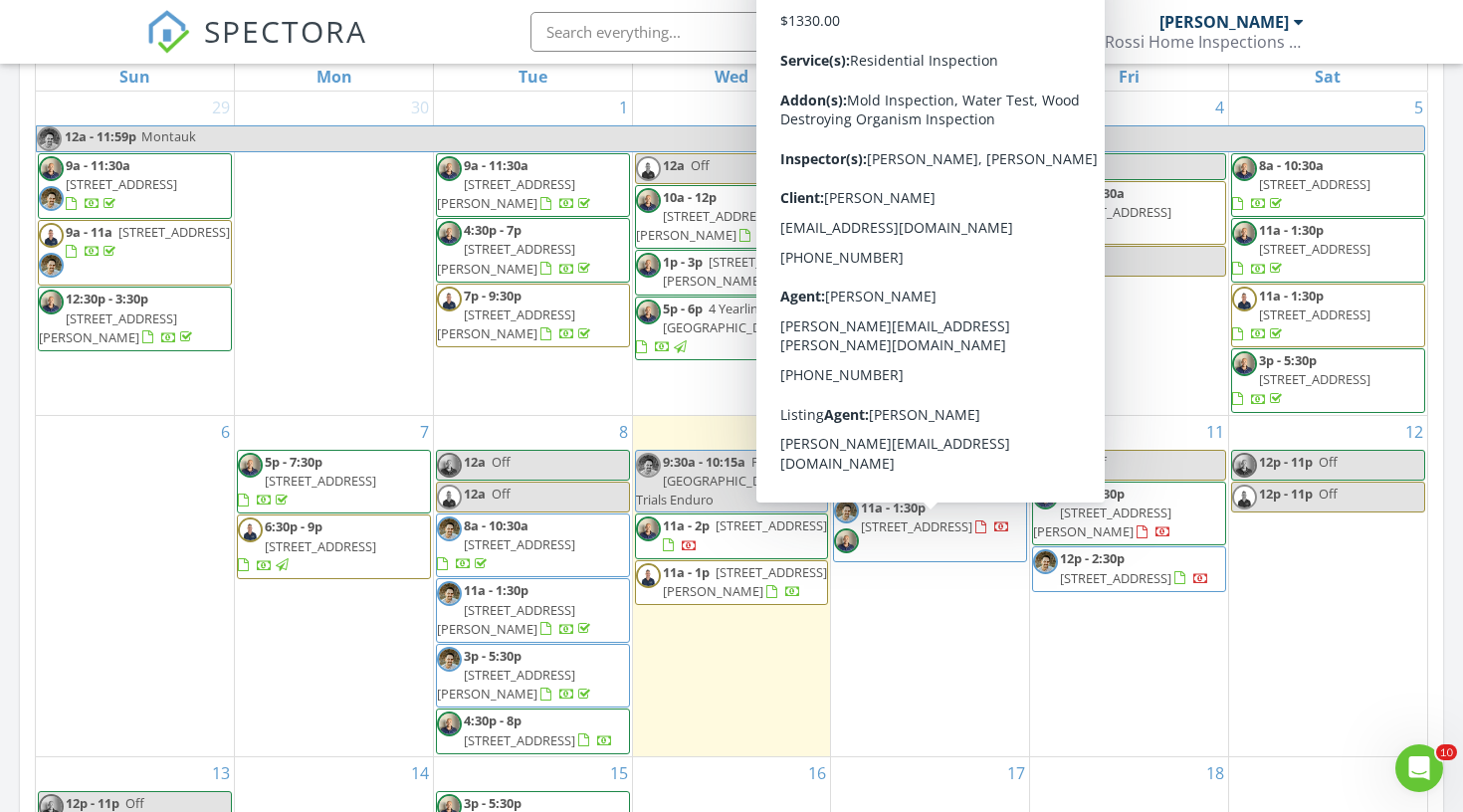 click on "11a - 1:30p
85 Rutland Rd, East Hampton 11937" at bounding box center (930, 528) 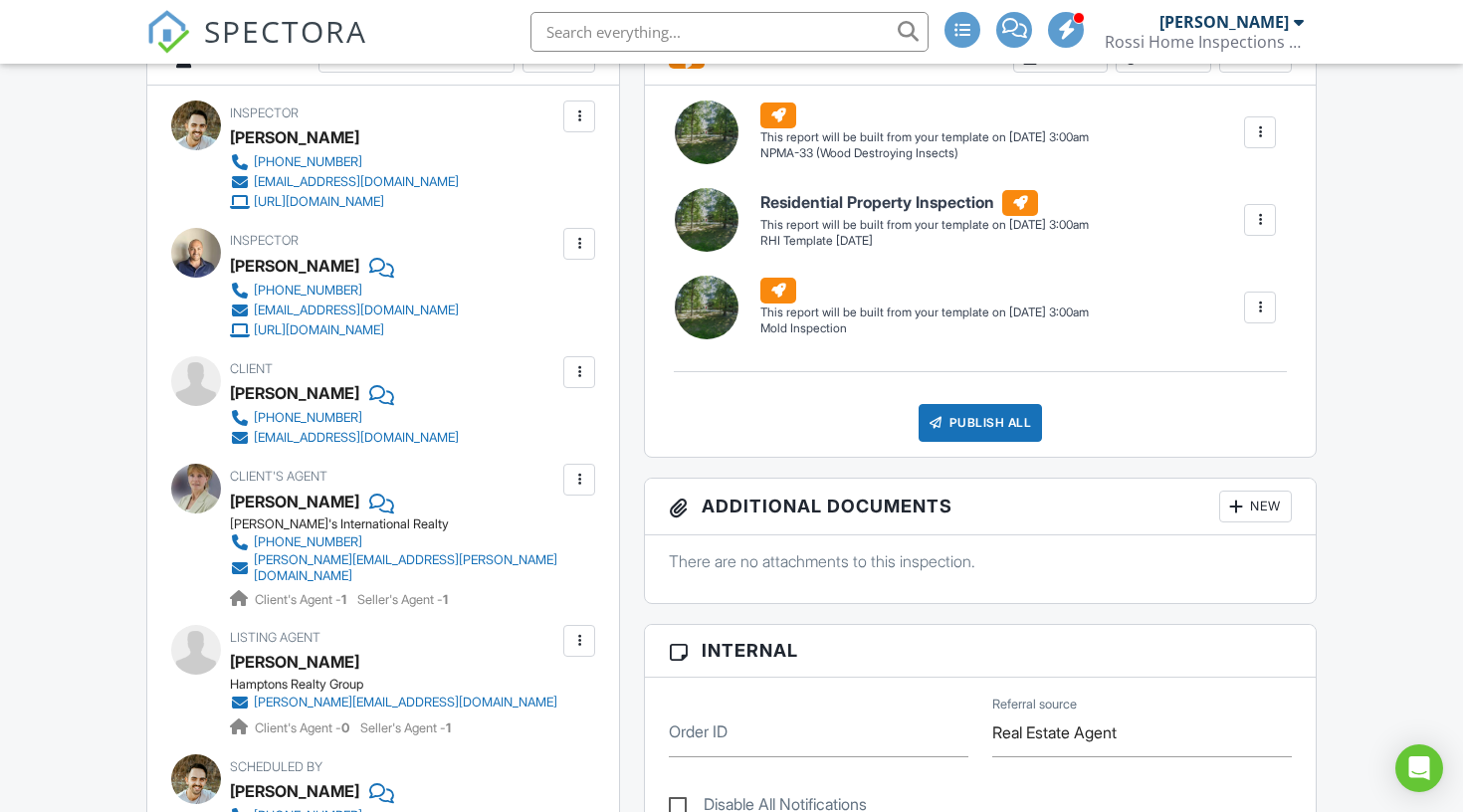 scroll, scrollTop: 764, scrollLeft: 0, axis: vertical 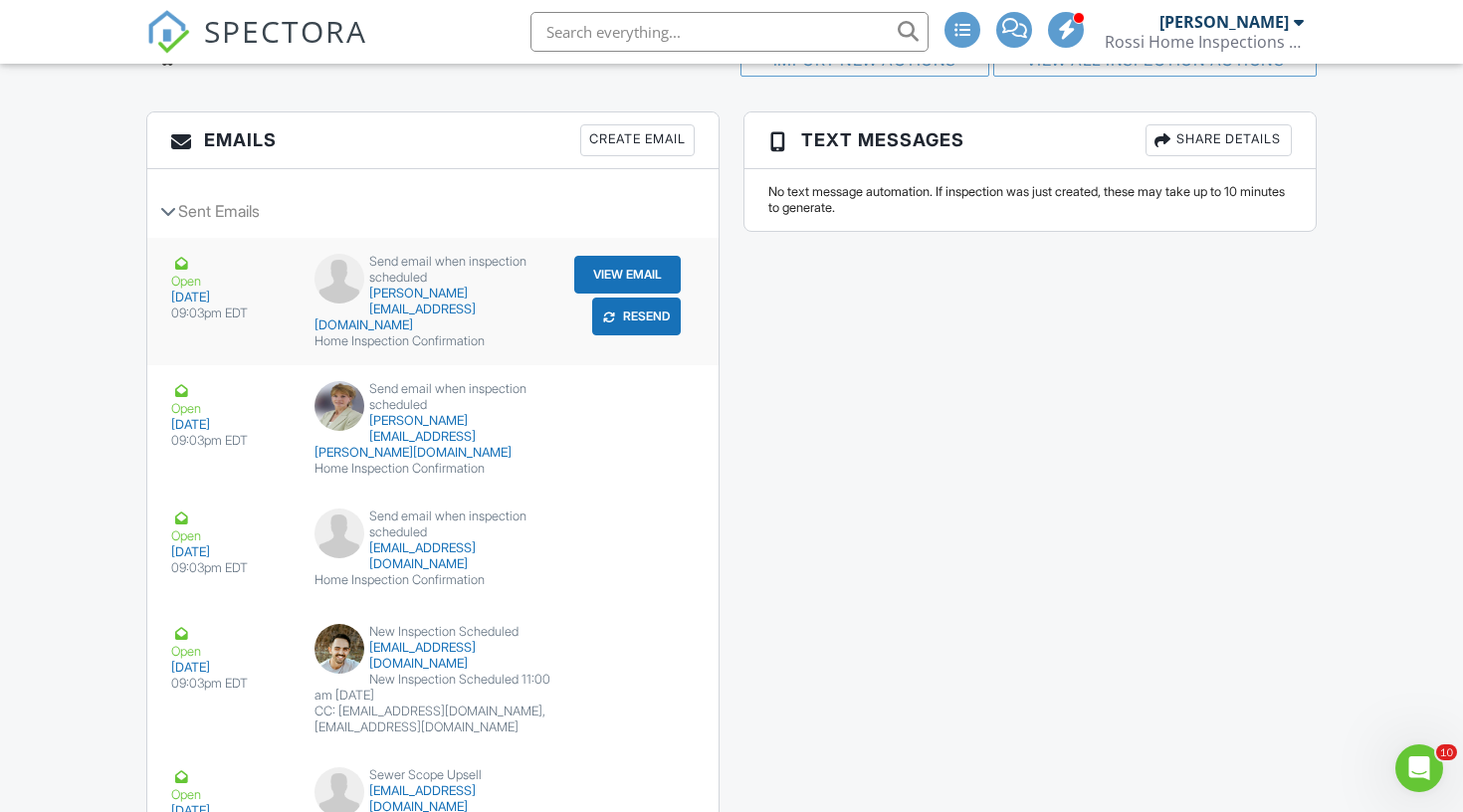 click on "Resend" at bounding box center (636, 316) 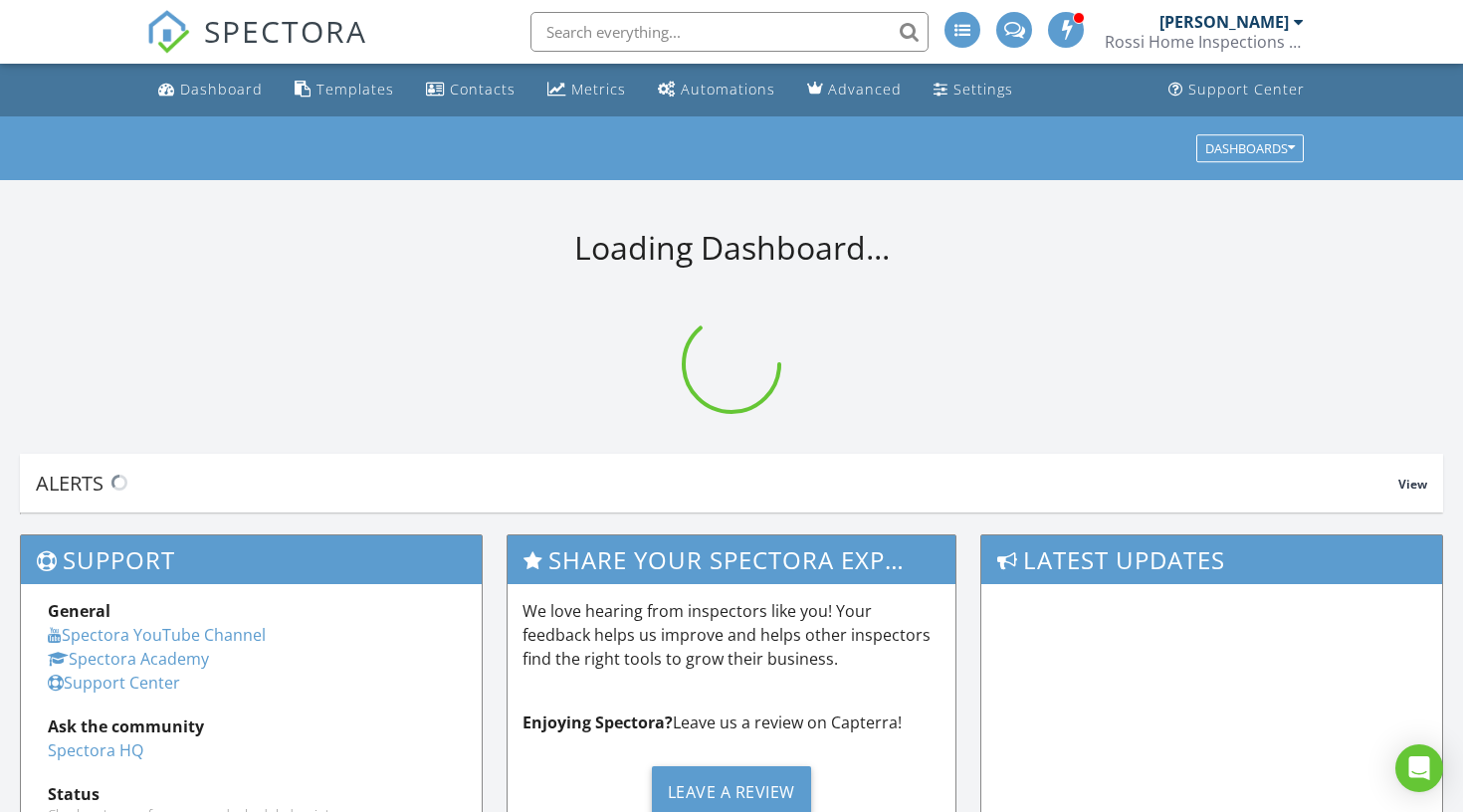 scroll, scrollTop: 0, scrollLeft: 0, axis: both 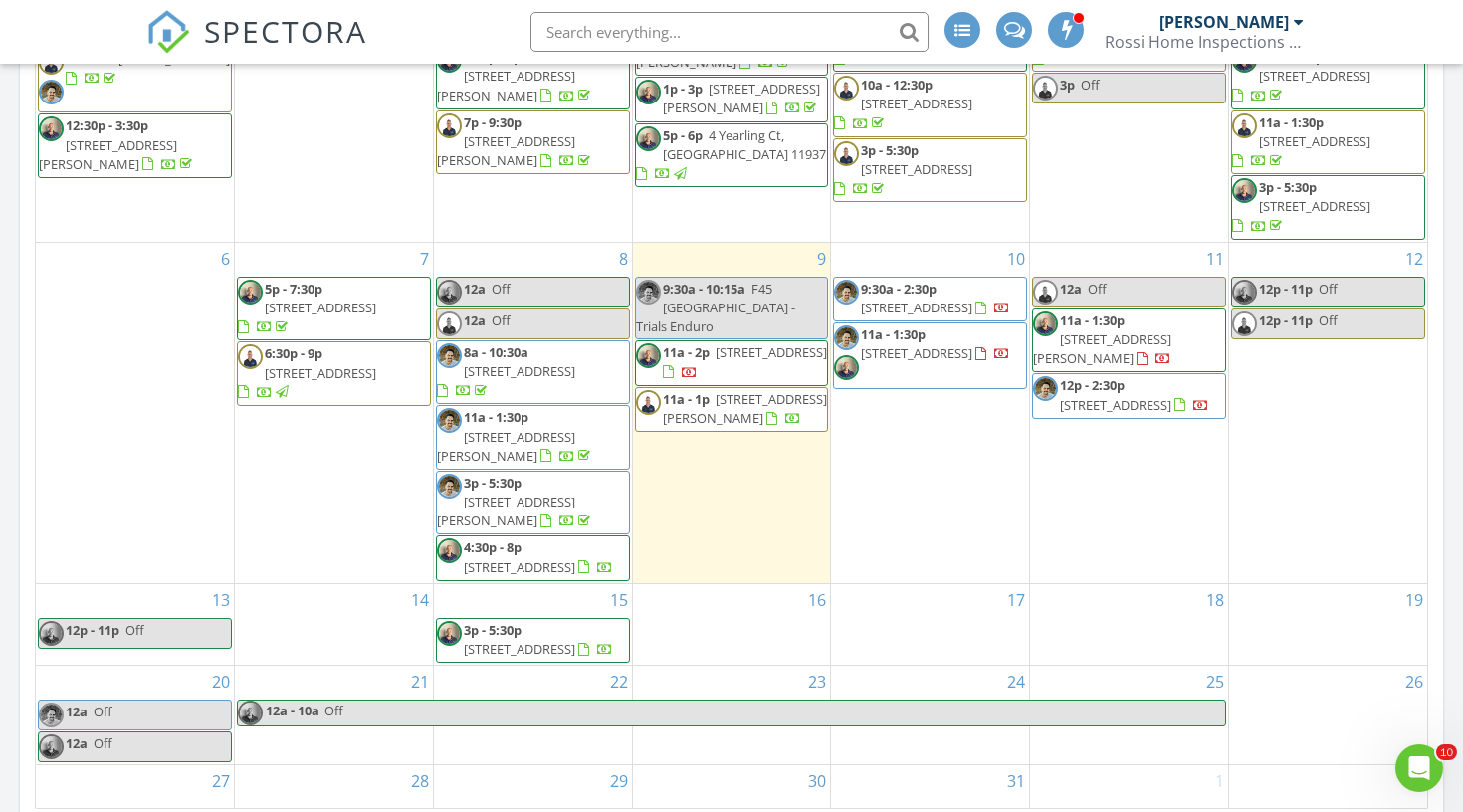 click on "SPECTORA" at bounding box center [286, 31] 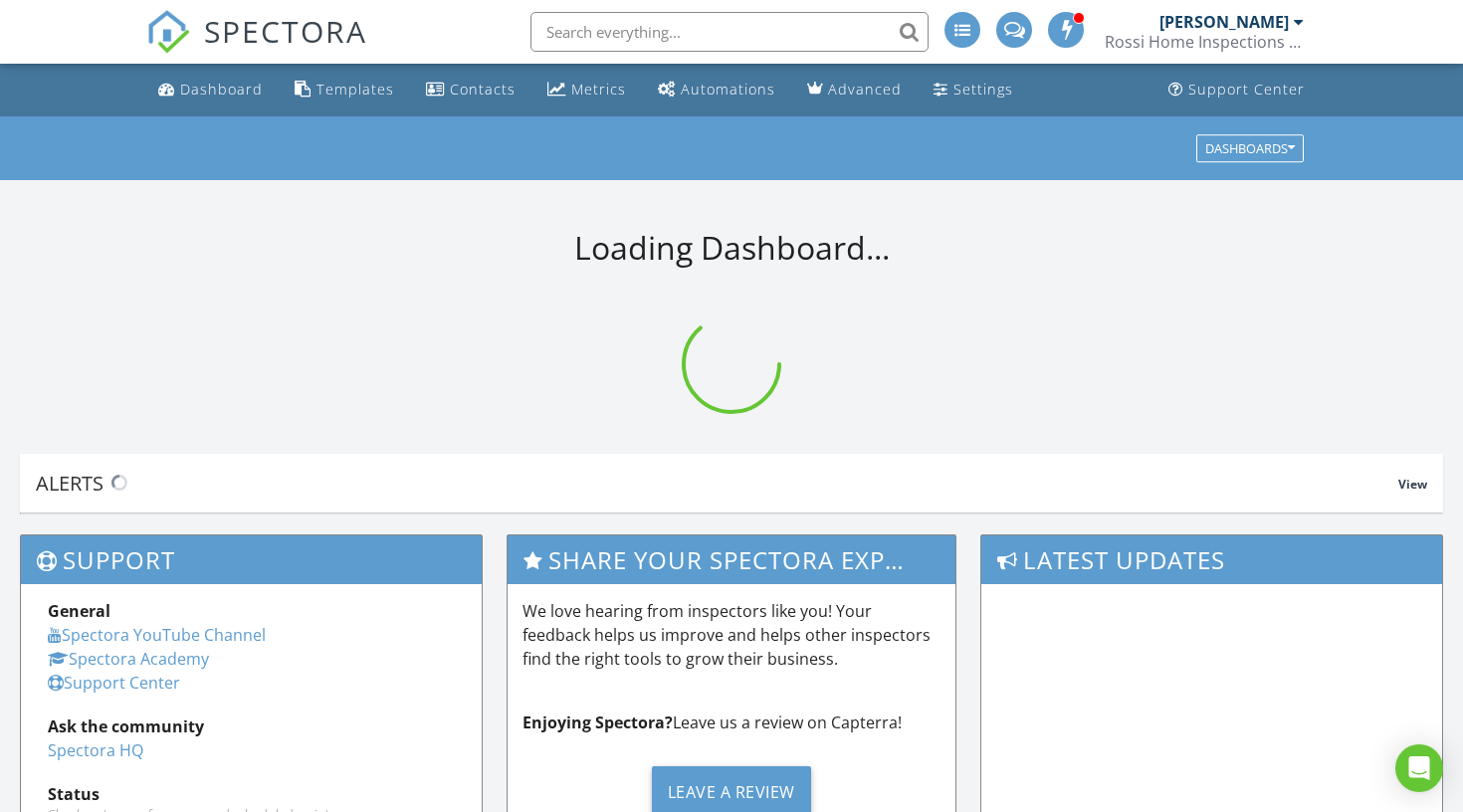 scroll, scrollTop: 0, scrollLeft: 0, axis: both 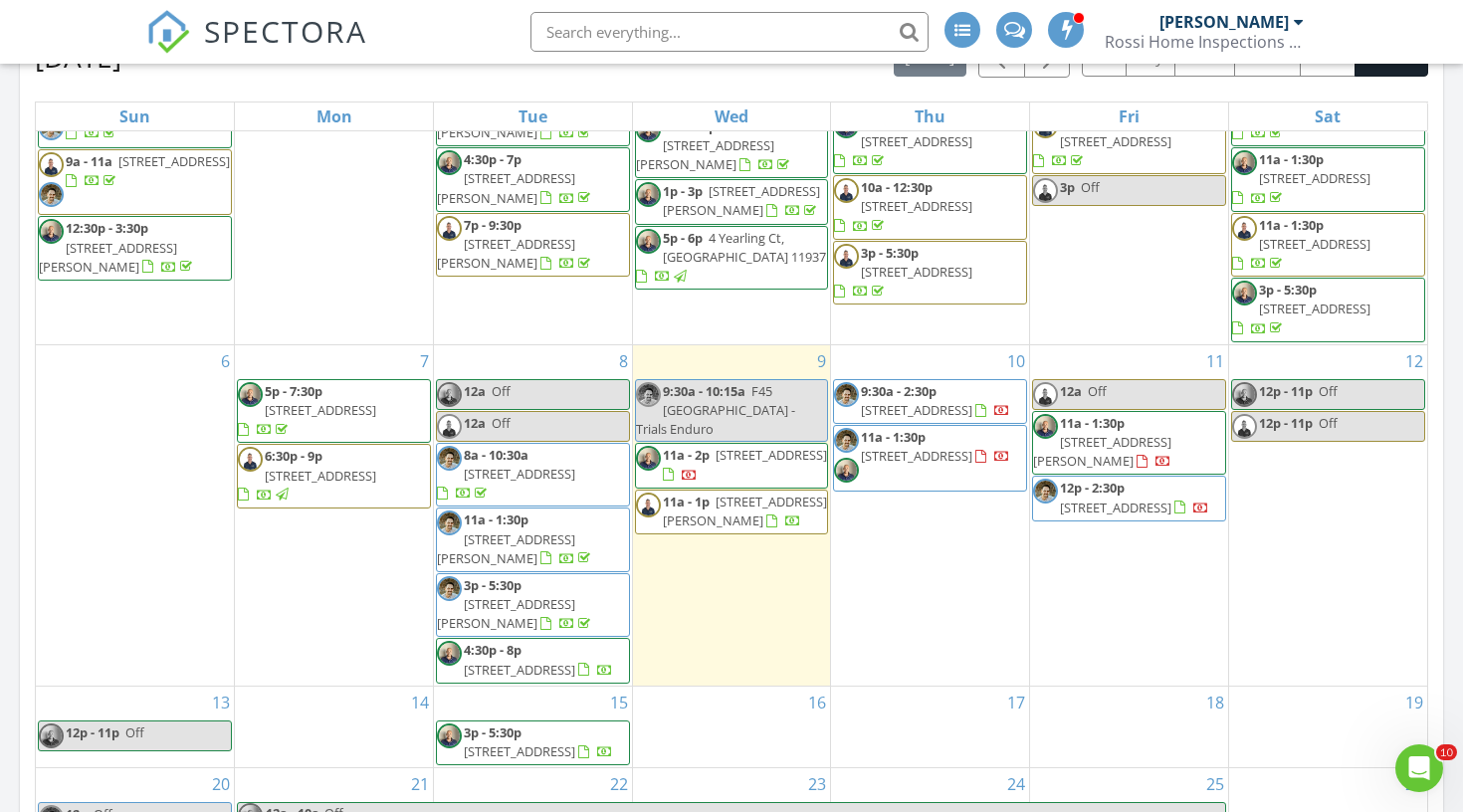 click on "SPECTORA" at bounding box center (286, 31) 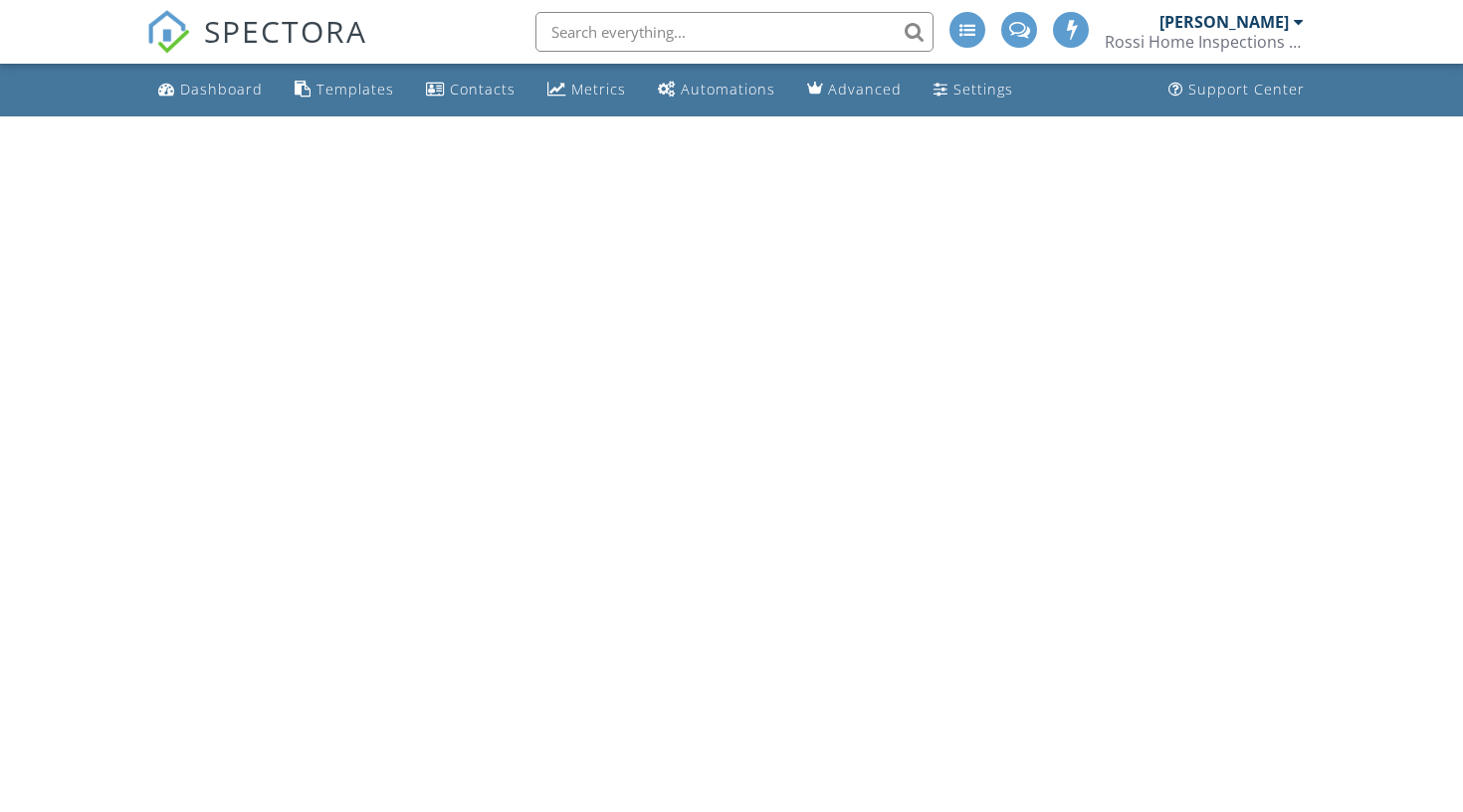 scroll, scrollTop: 0, scrollLeft: 0, axis: both 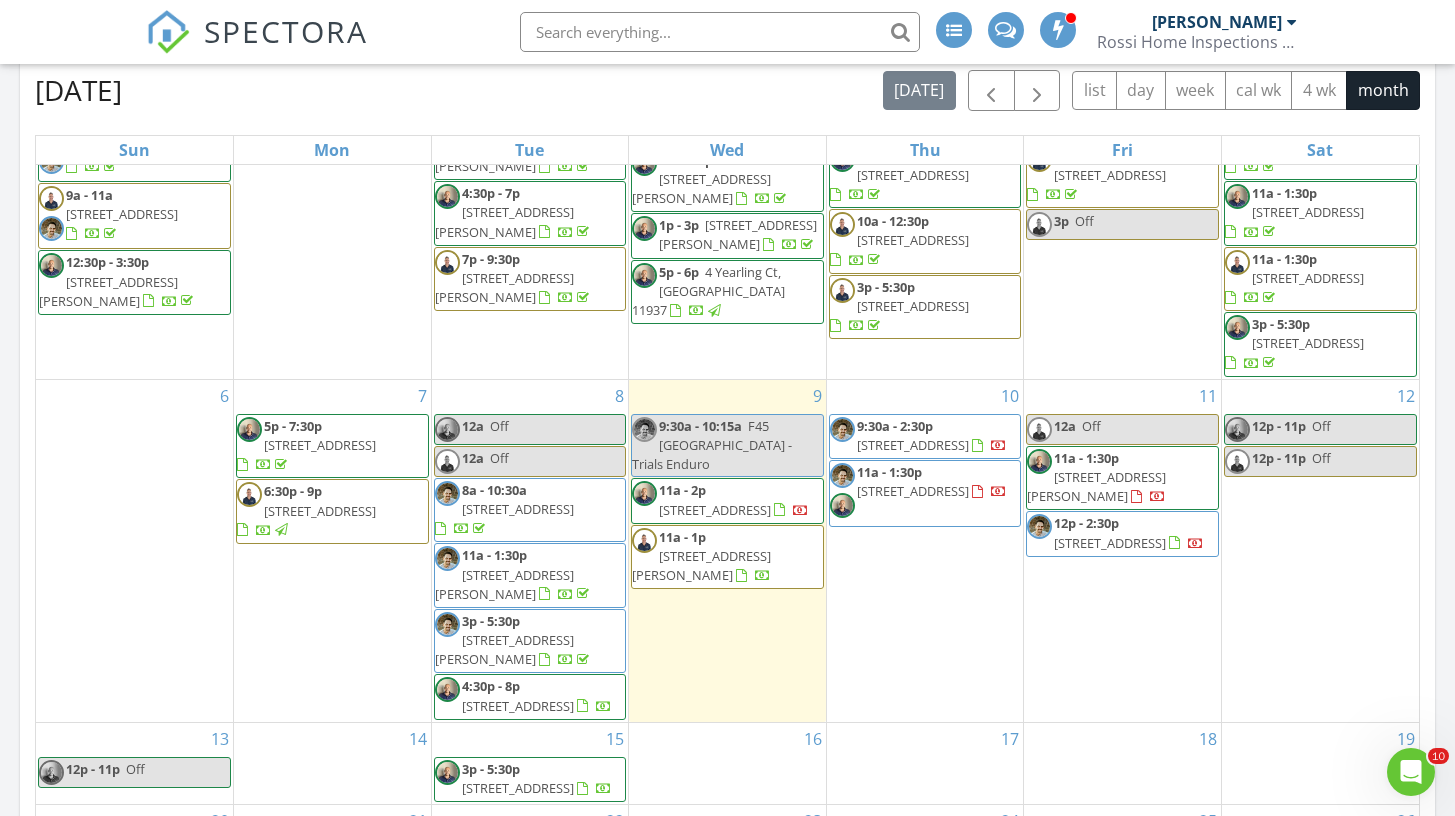 click on "[STREET_ADDRESS][PERSON_NAME]" at bounding box center [701, 565] 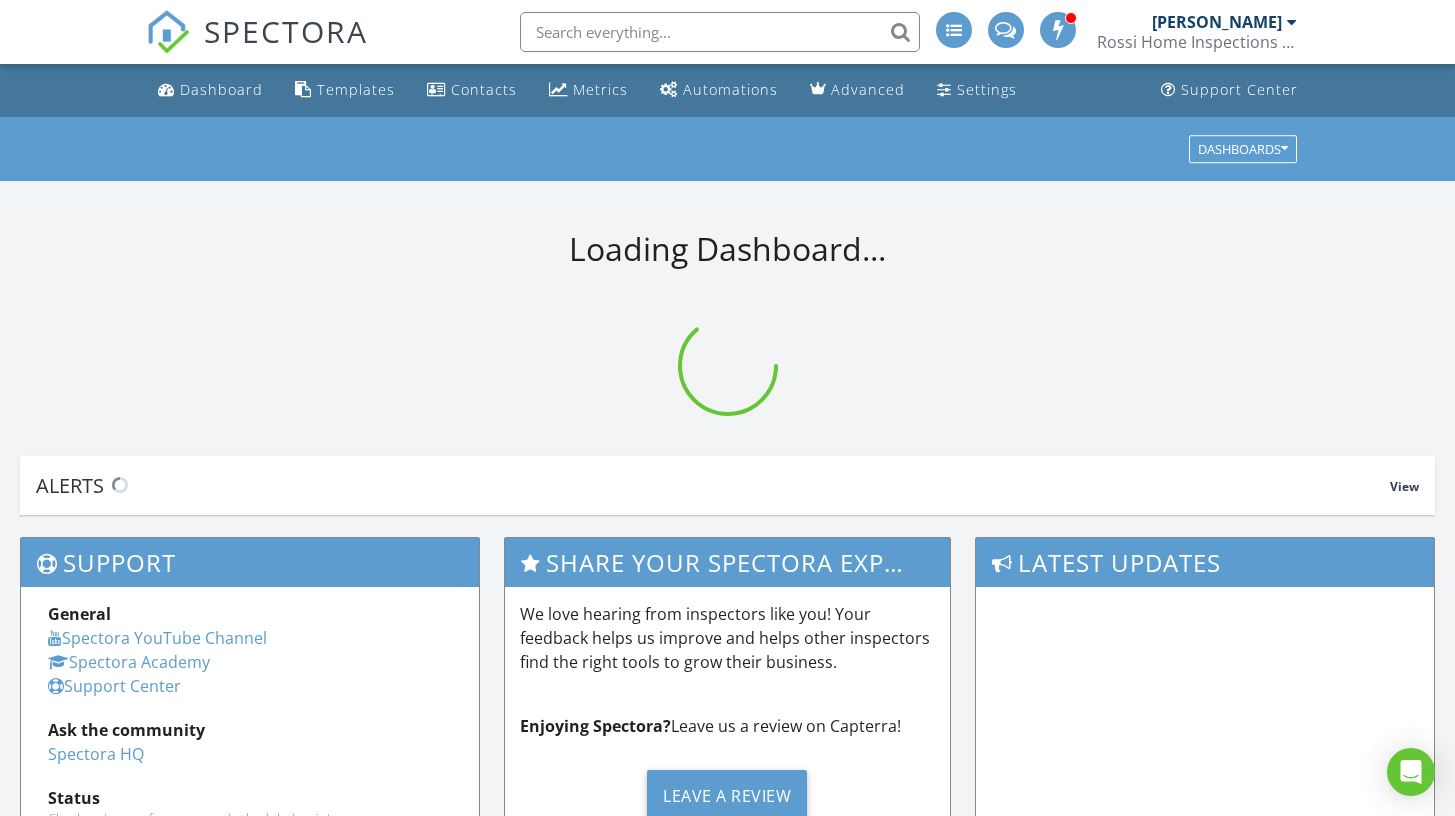 scroll, scrollTop: 0, scrollLeft: 0, axis: both 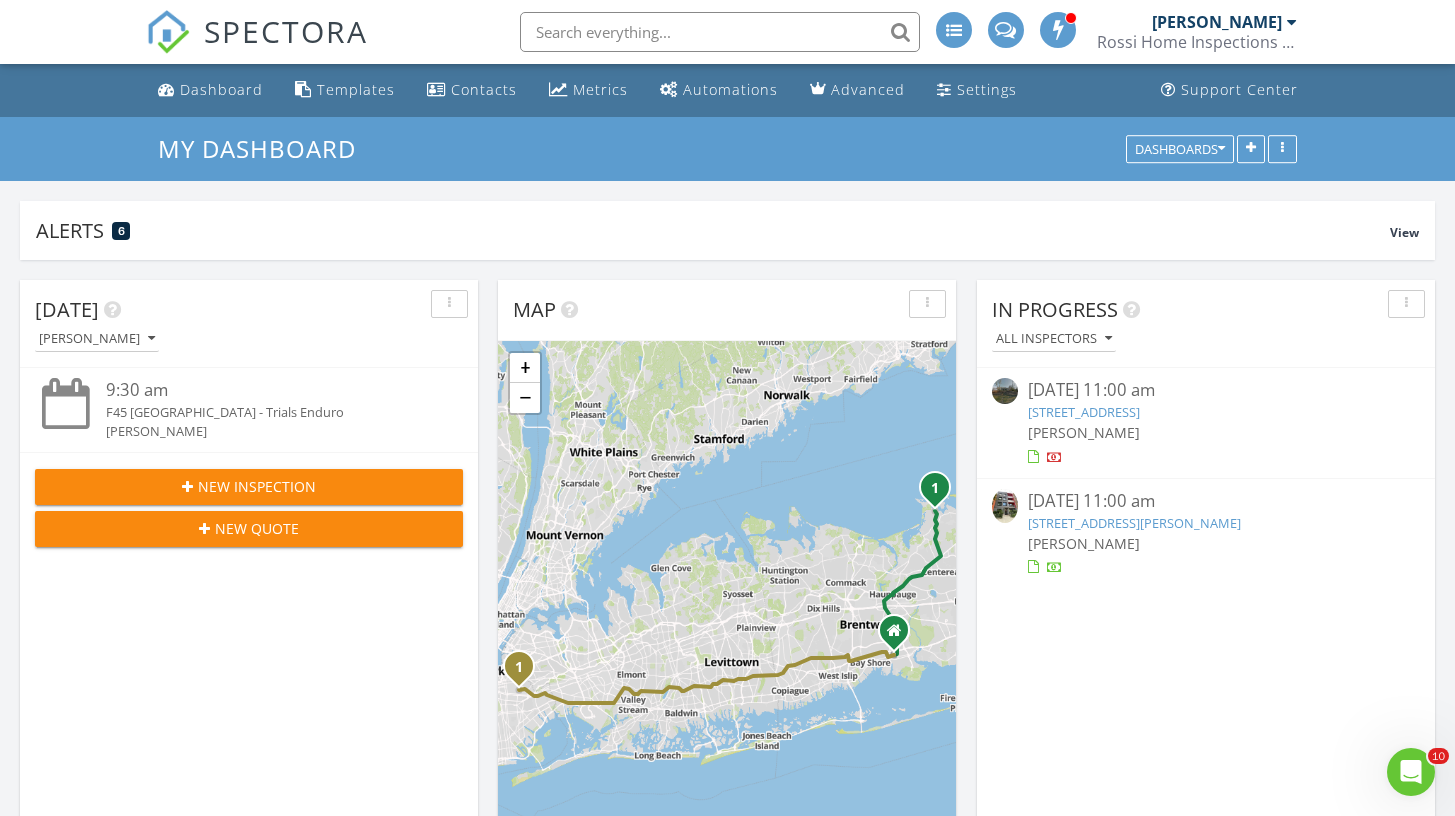 click on "[STREET_ADDRESS][PERSON_NAME]" at bounding box center (1134, 523) 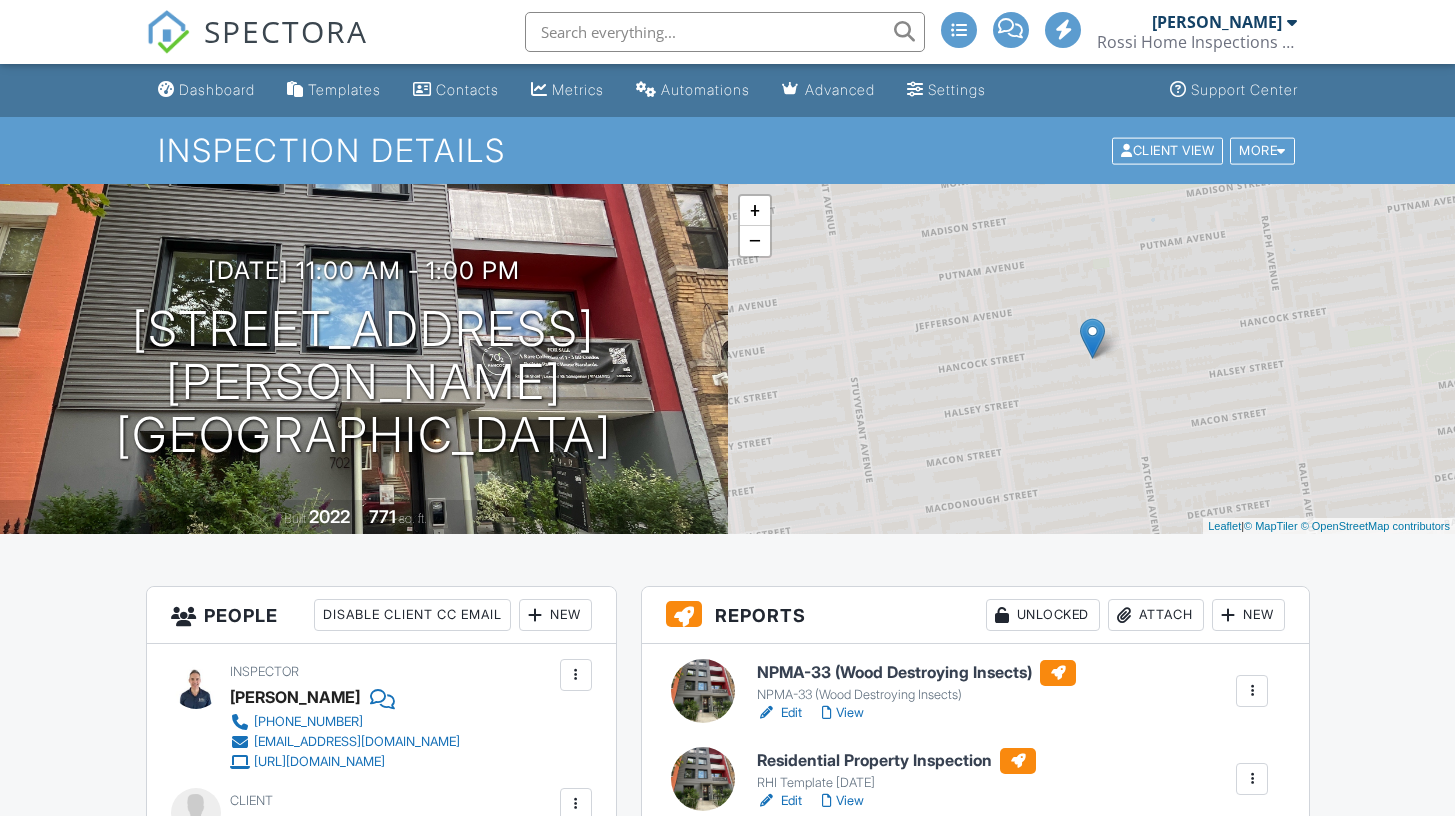 scroll, scrollTop: 0, scrollLeft: 0, axis: both 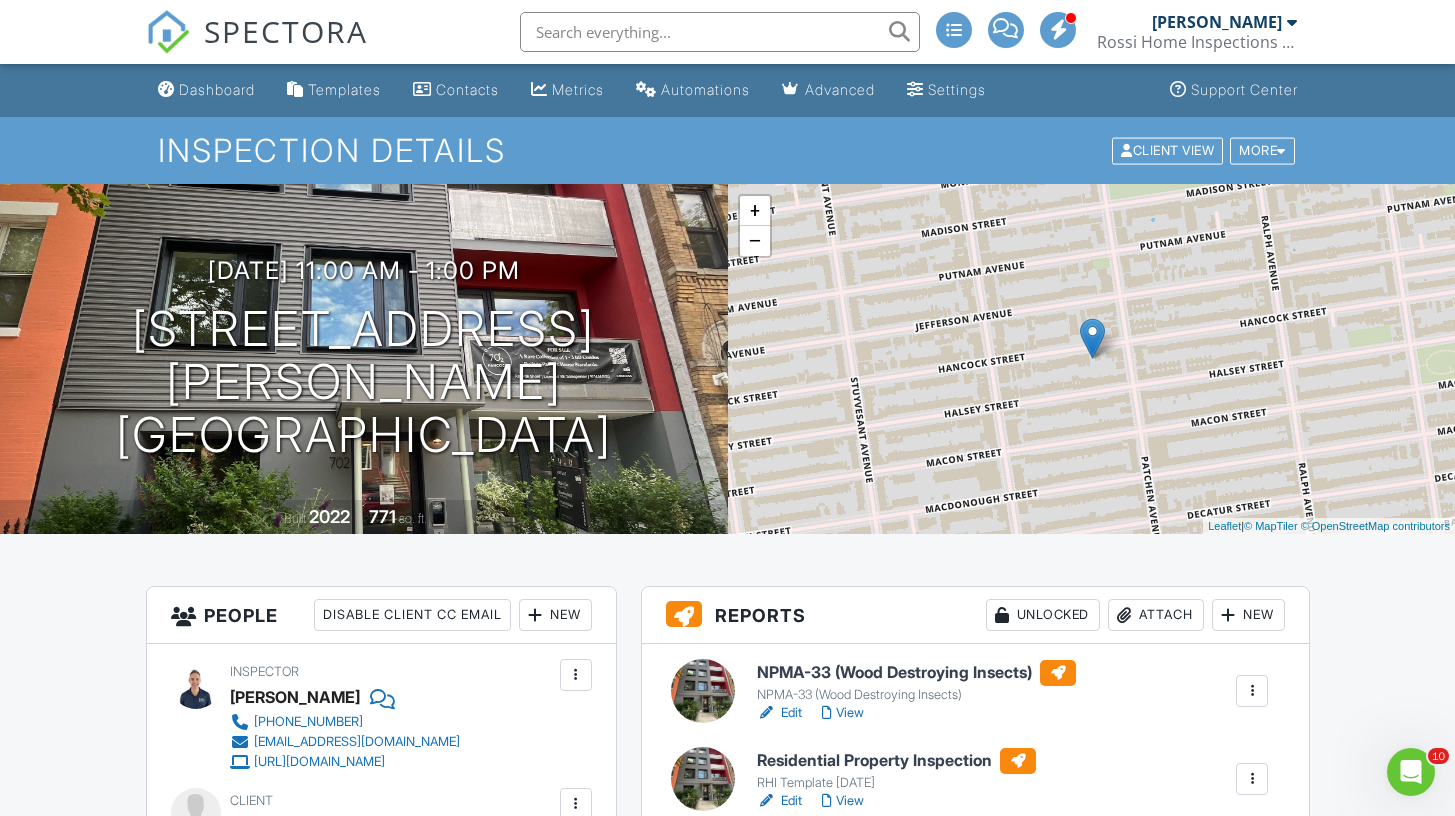click on "View" at bounding box center [843, 801] 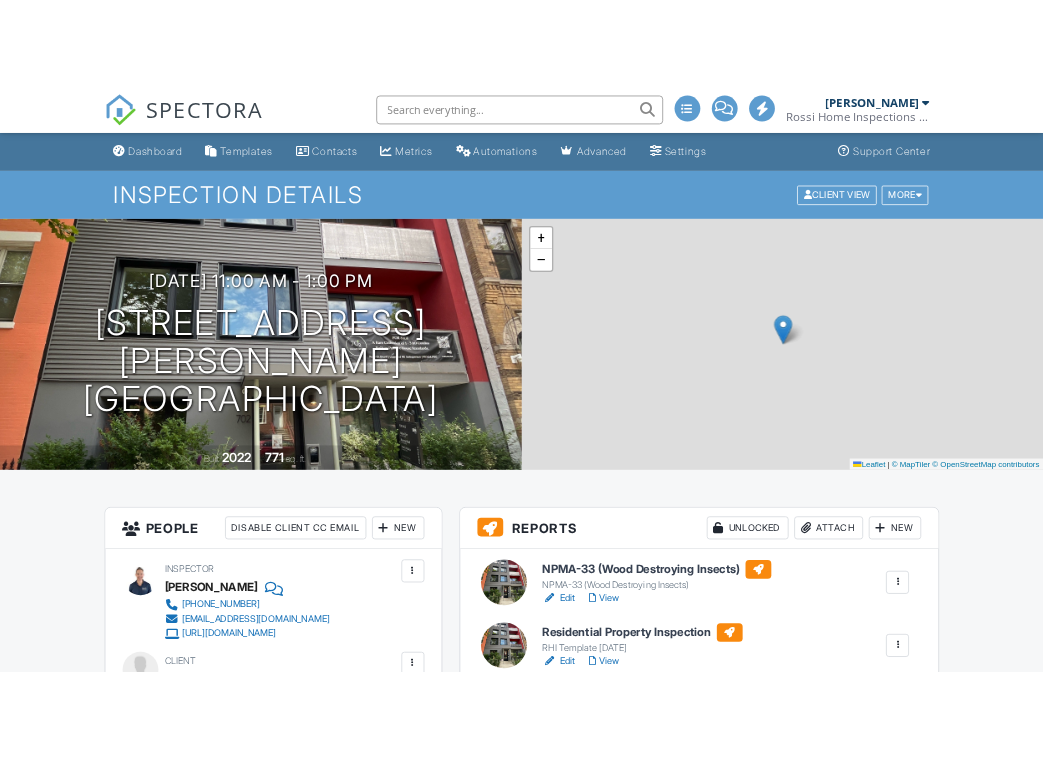 scroll, scrollTop: 0, scrollLeft: 0, axis: both 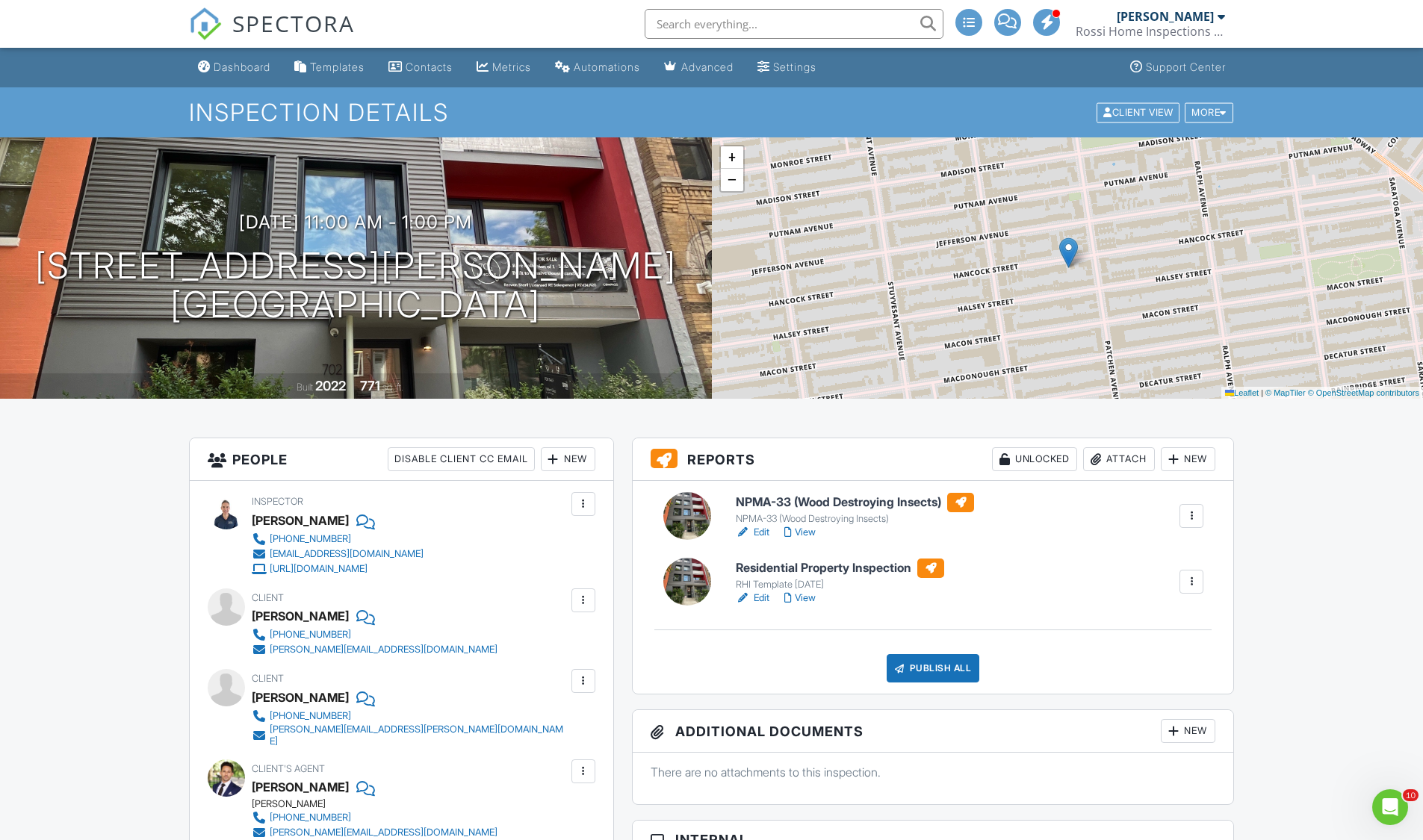 click on "View" at bounding box center [800, 598] 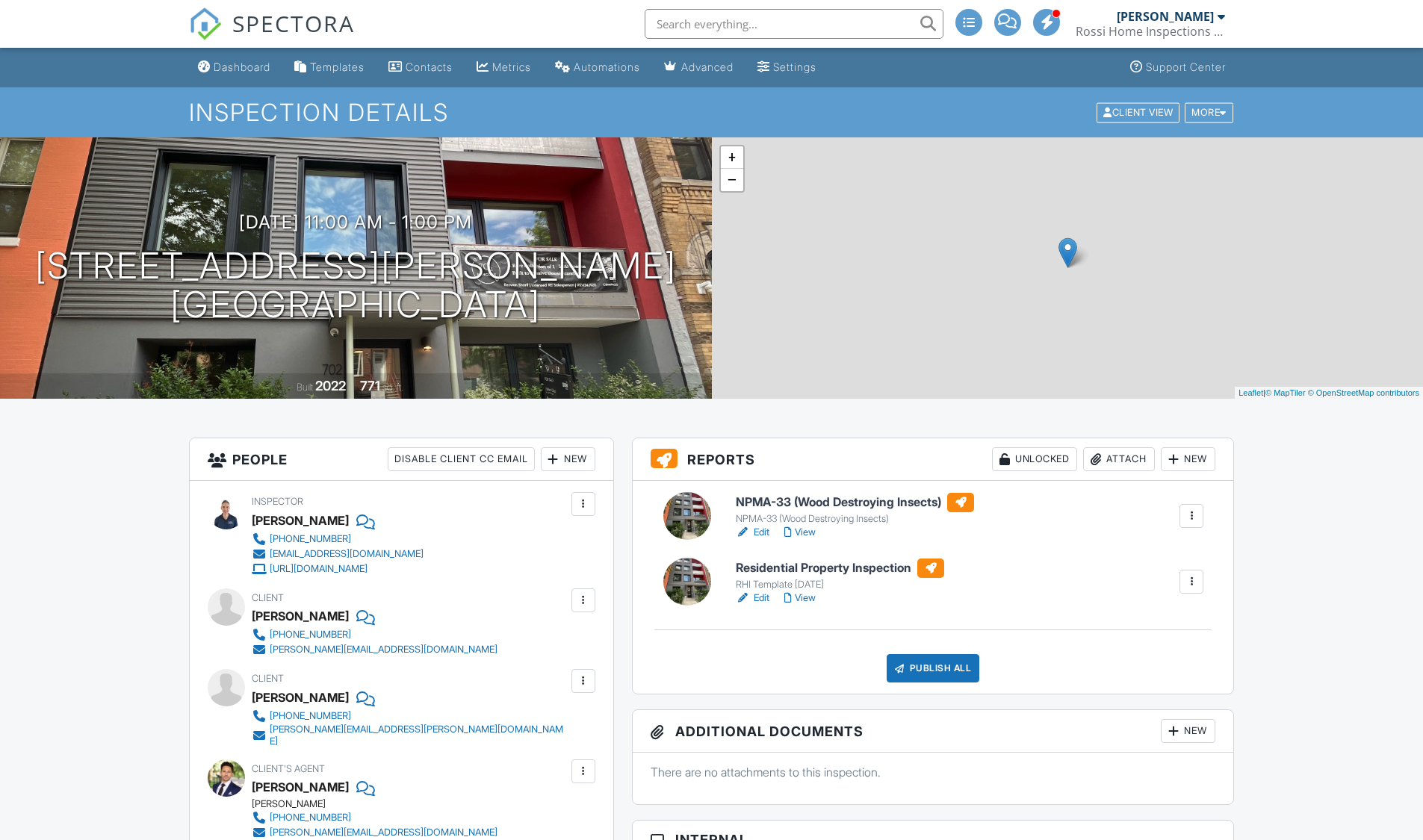scroll, scrollTop: 0, scrollLeft: 0, axis: both 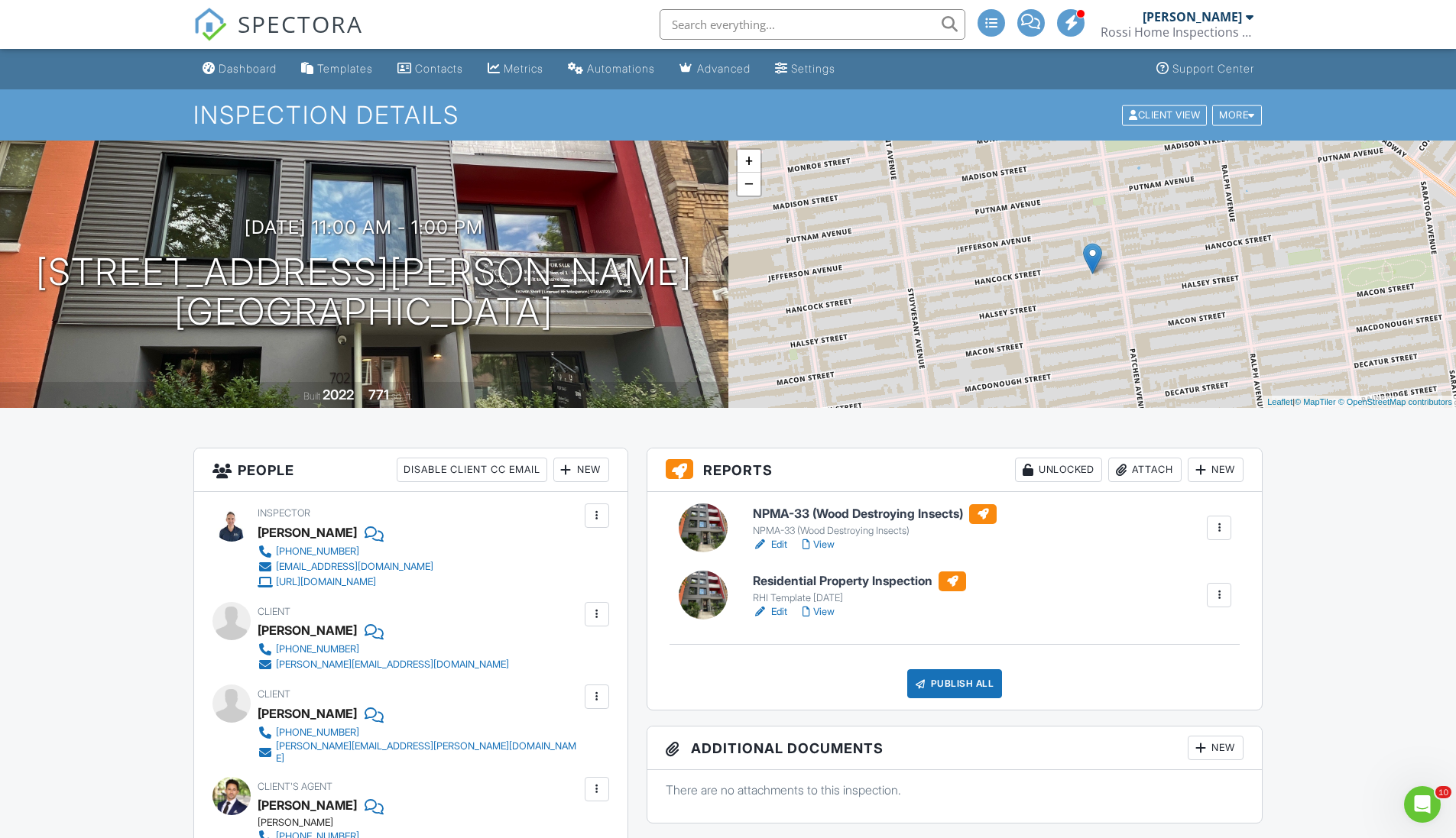 click on "View" at bounding box center (819, 612) 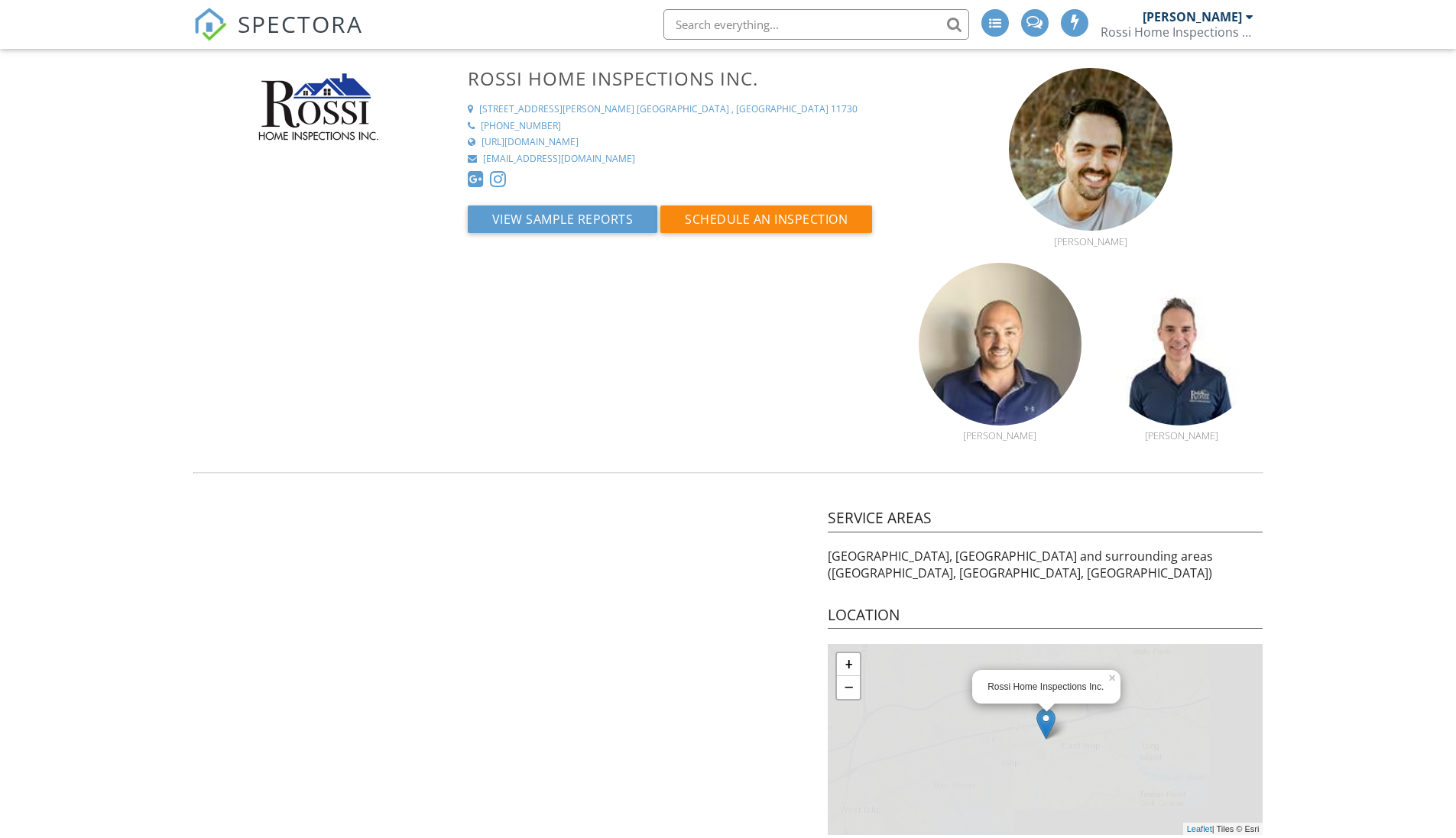 scroll, scrollTop: 0, scrollLeft: 0, axis: both 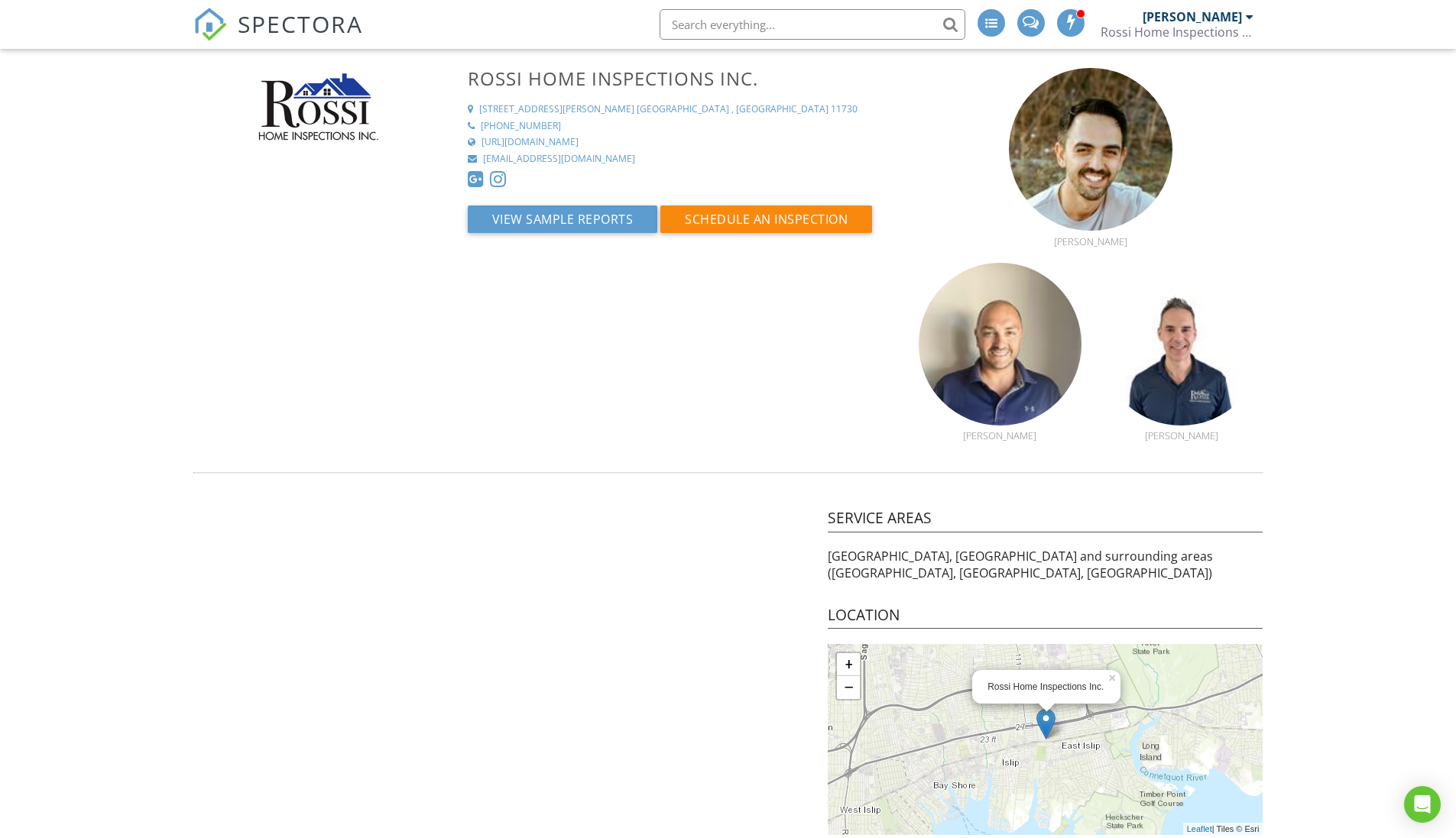 click at bounding box center (210, 24) 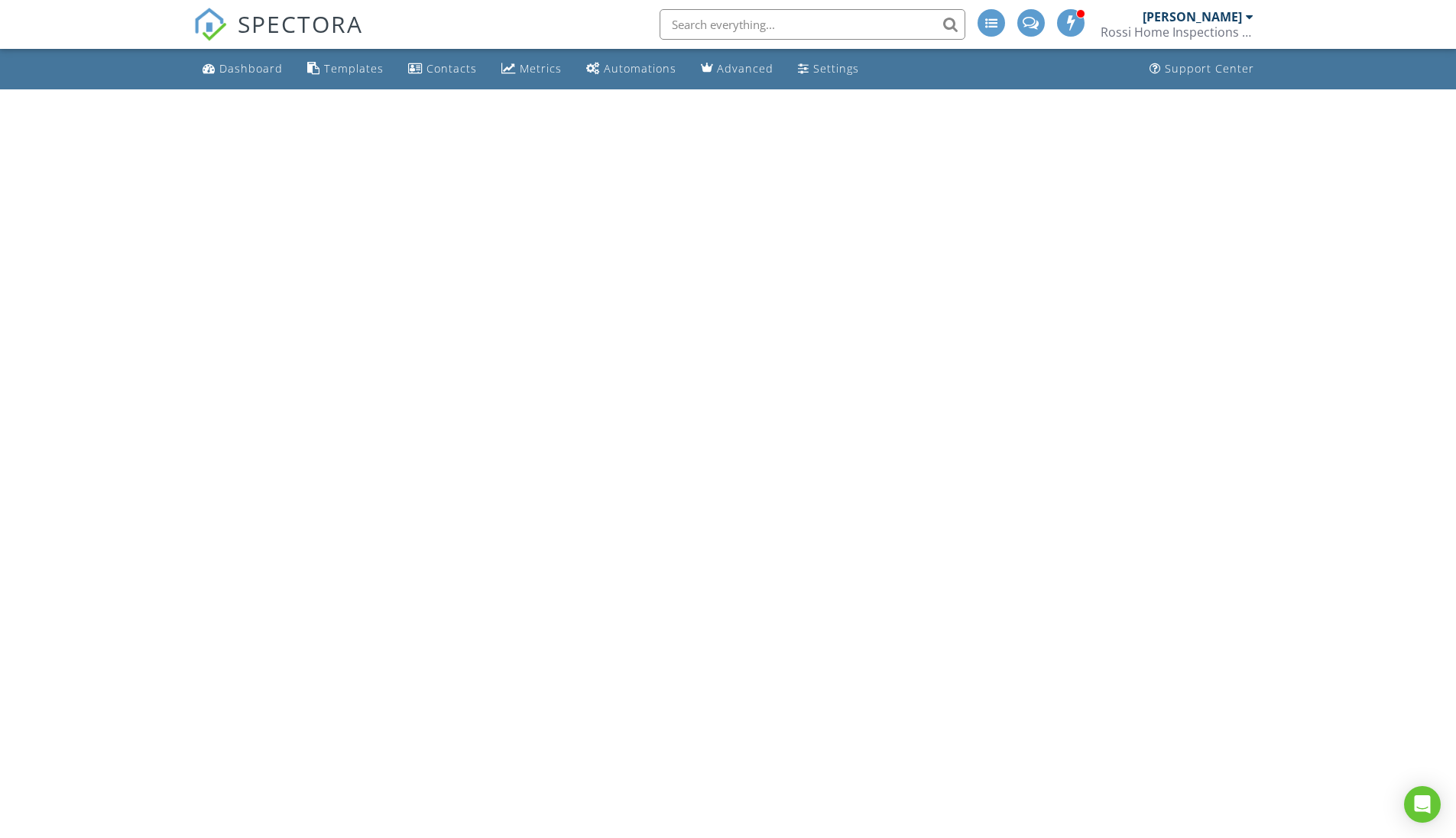 scroll, scrollTop: 0, scrollLeft: 0, axis: both 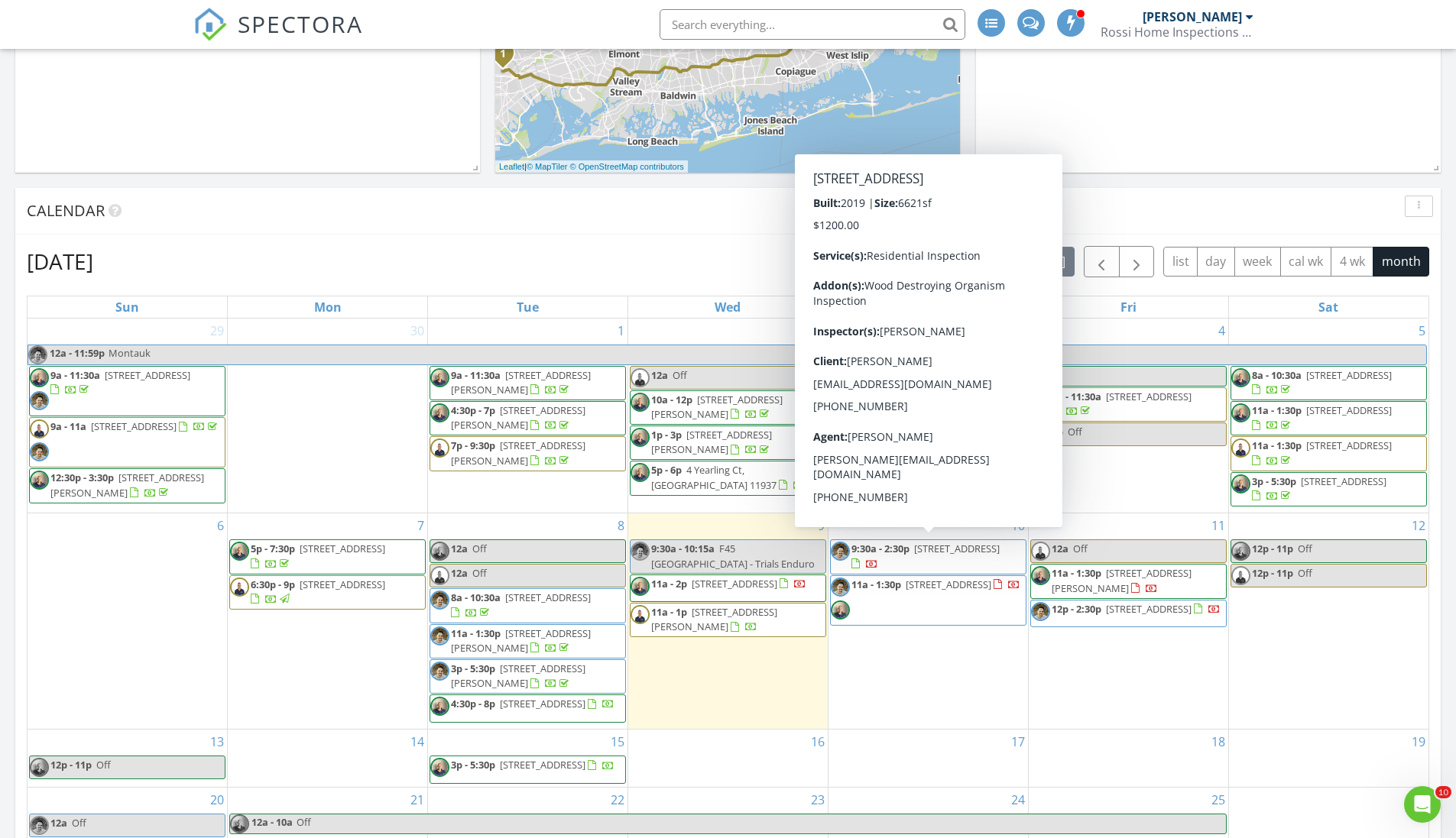 click on "9:30a - 2:30p
112 Old Cedar Swamp Rd, Jericho 11753" at bounding box center (928, 556) 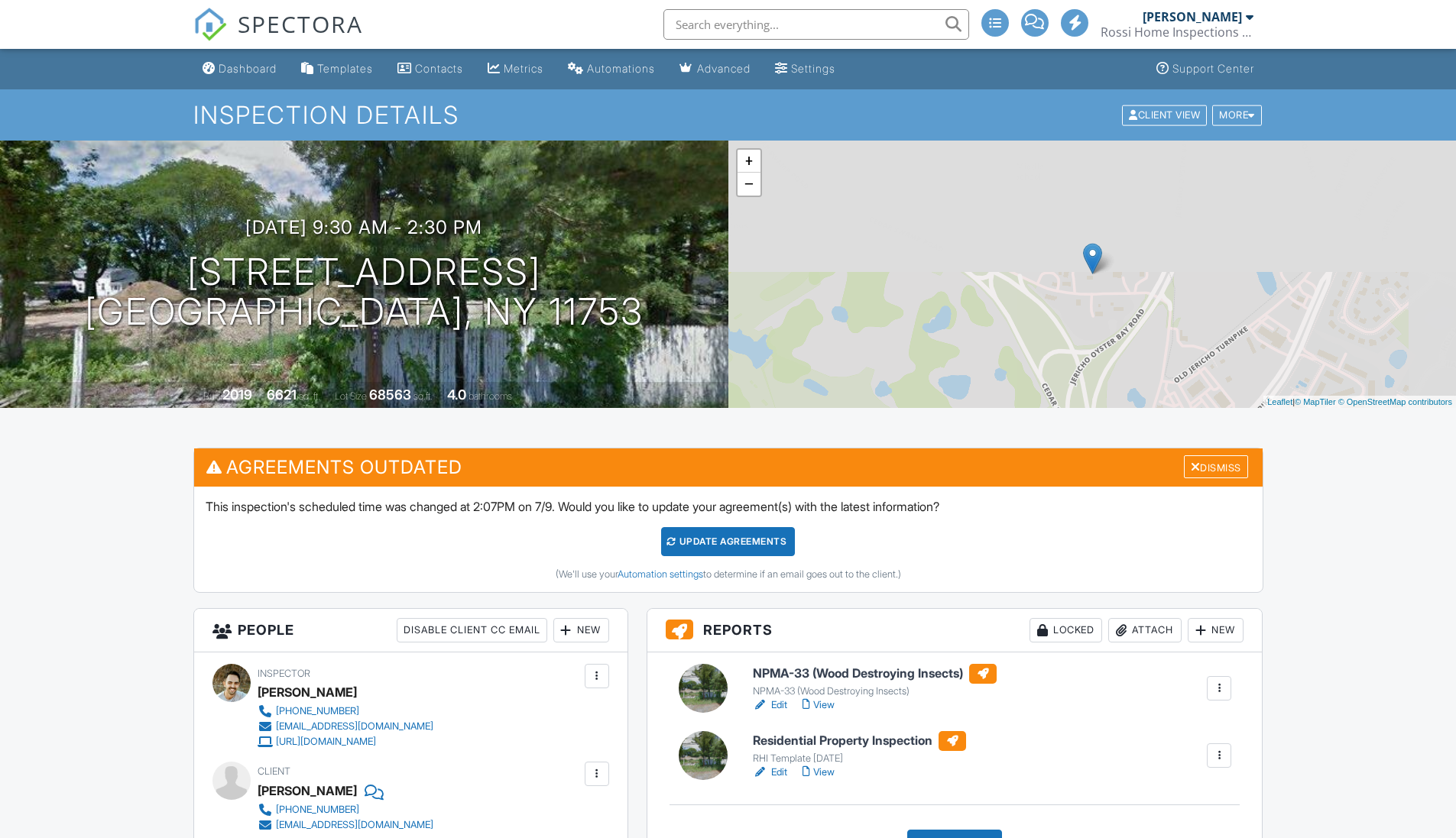 scroll, scrollTop: 0, scrollLeft: 0, axis: both 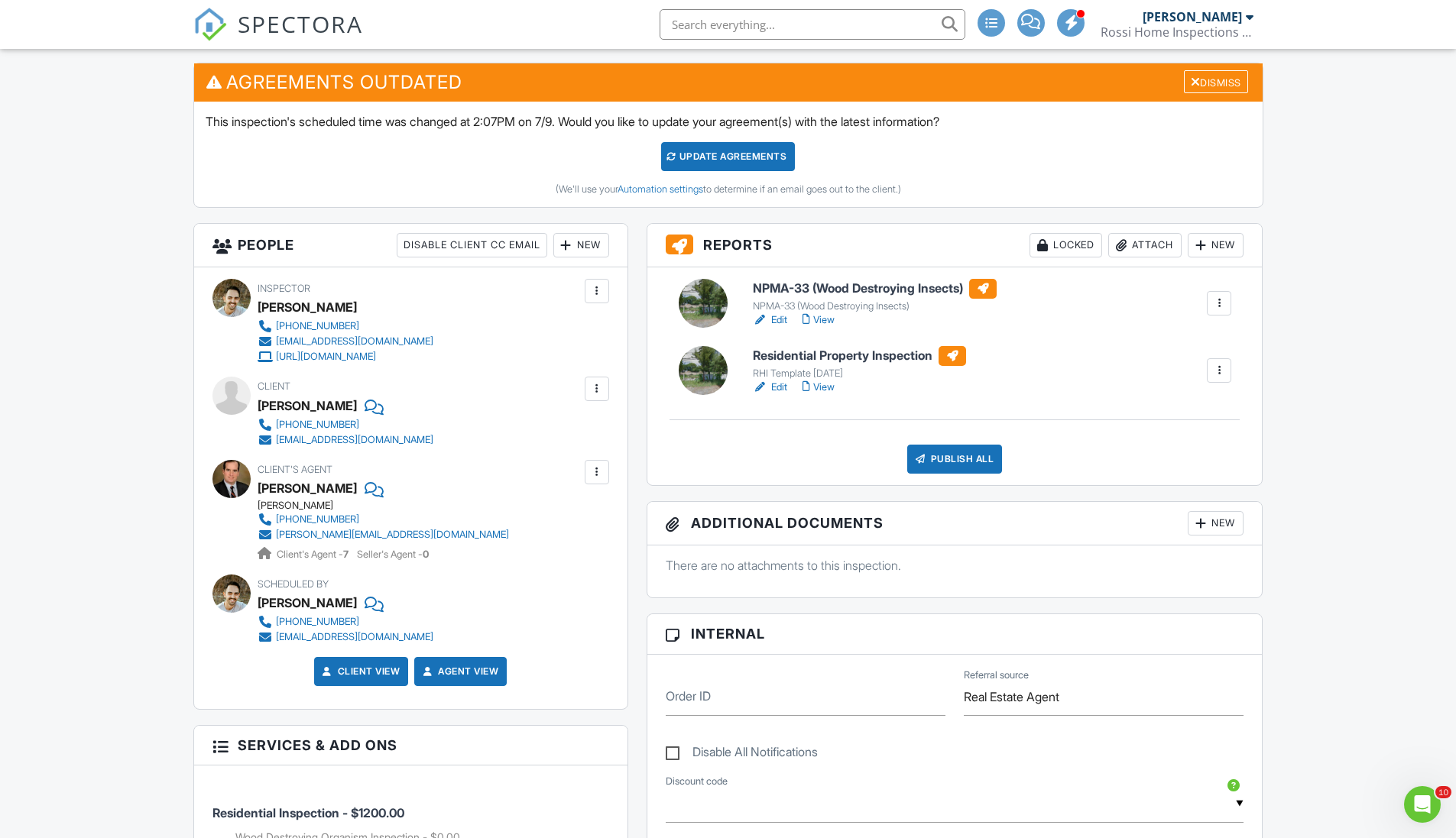 click on "New" at bounding box center (581, 245) 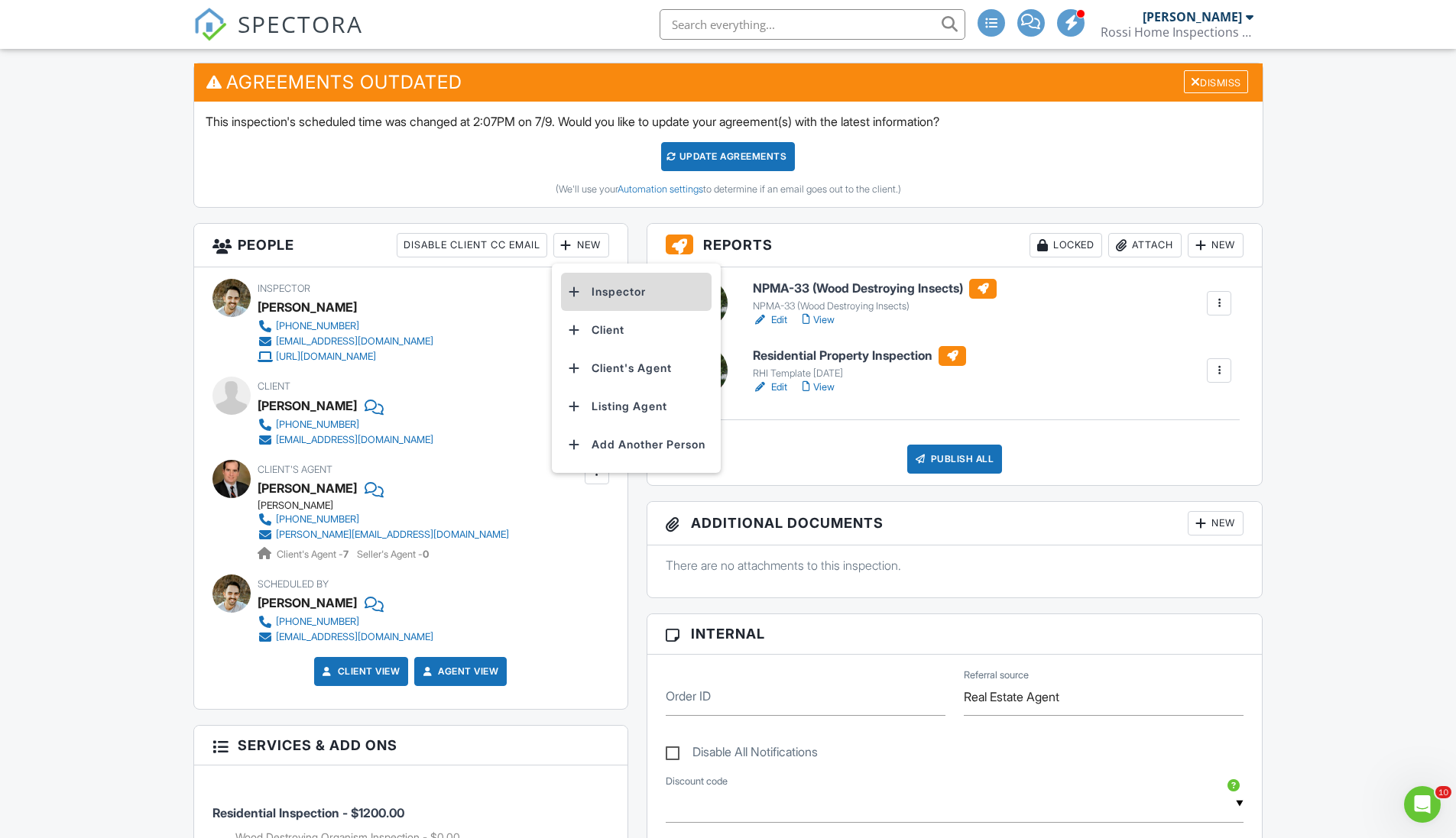 click on "Inspector" at bounding box center (636, 292) 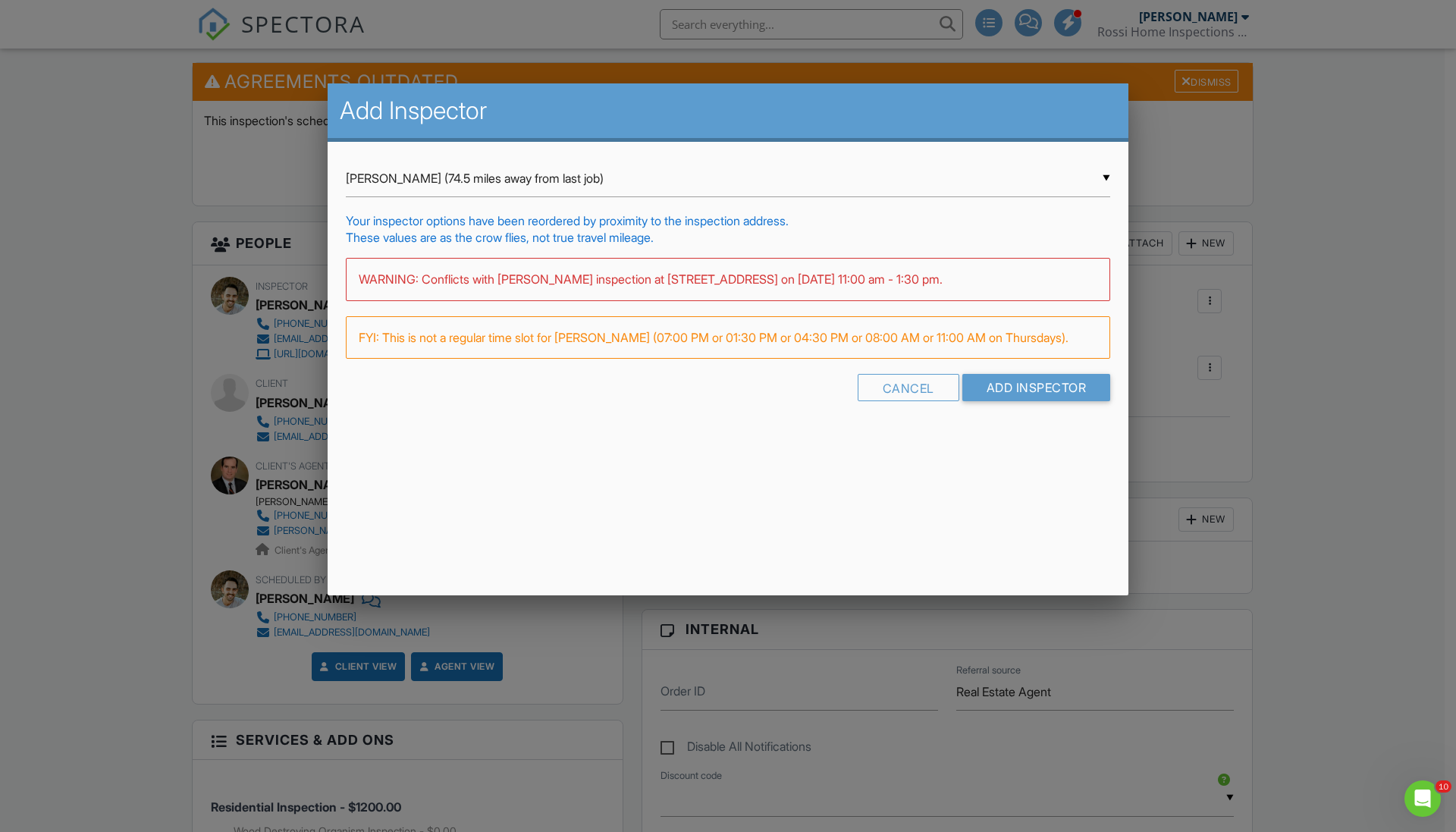click on "▼ Mike Rossi (74.5 miles away from last job) Mike Rossi (74.5 miles away from last job) Anthony Parisi Mike Rossi (74.5 miles away from last job) Anthony Parisi" at bounding box center [728, 178] 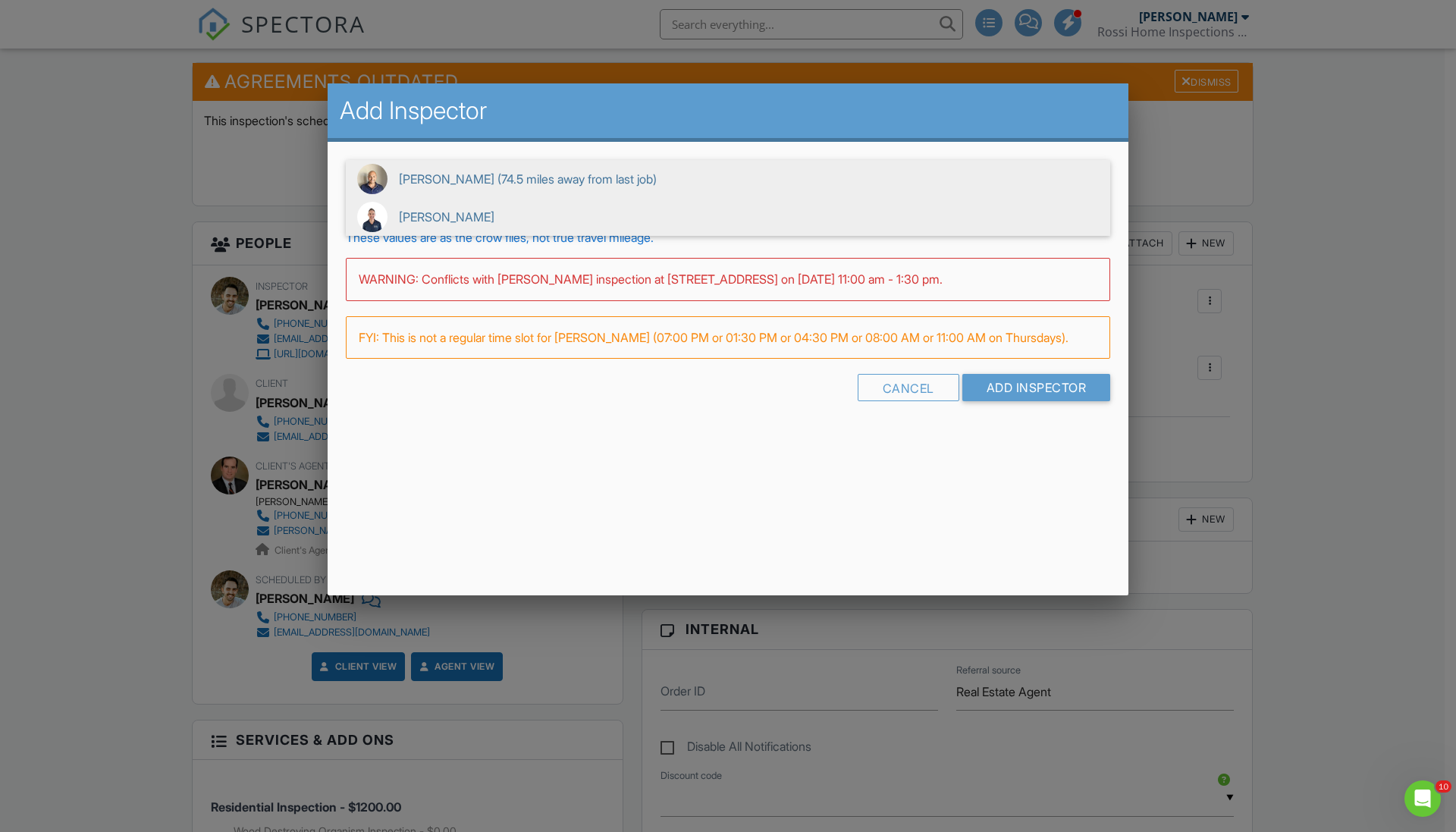click on "[PERSON_NAME]" at bounding box center (728, 217) 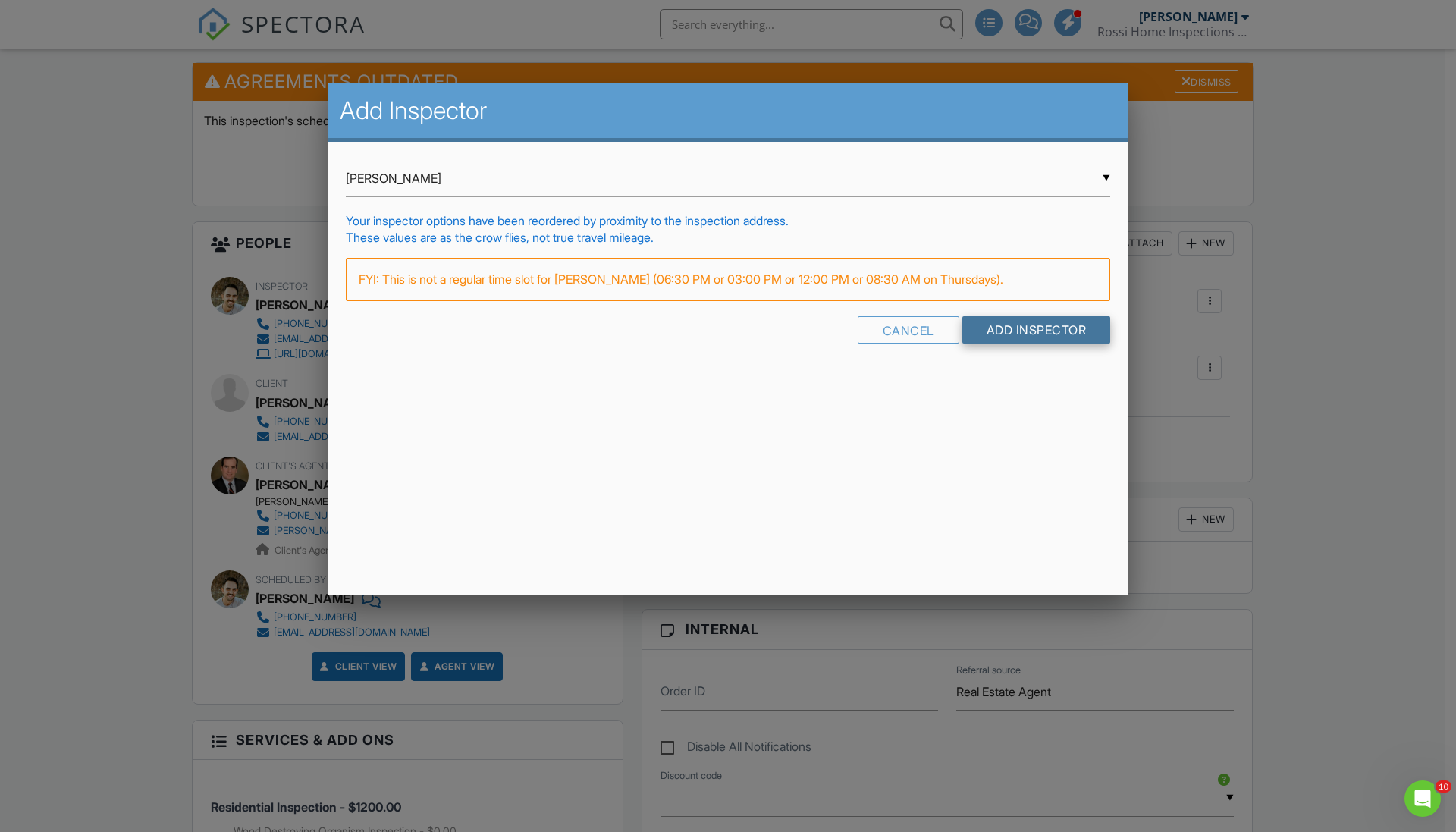 click on "Add Inspector" at bounding box center [1037, 330] 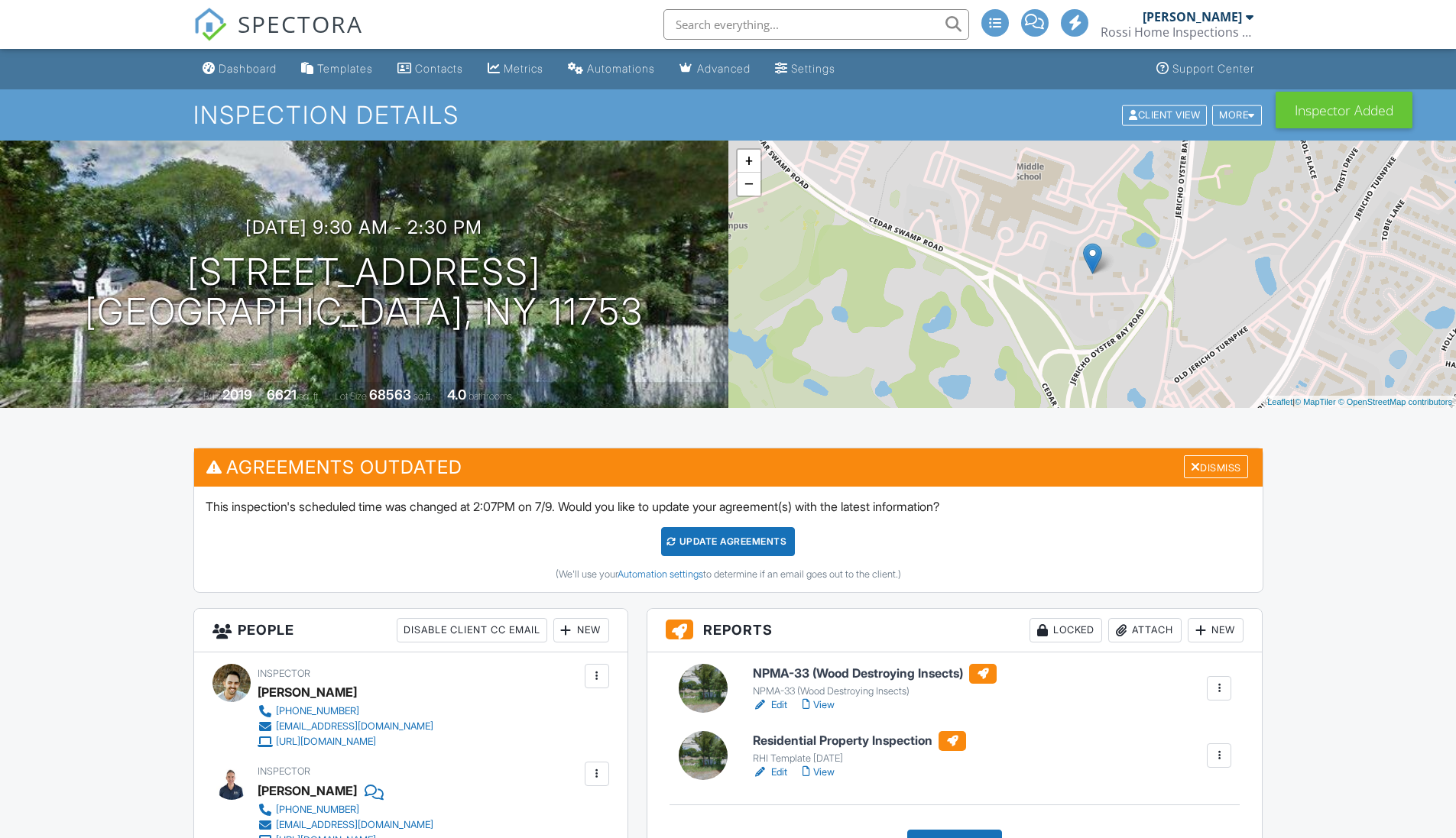 scroll, scrollTop: 0, scrollLeft: 0, axis: both 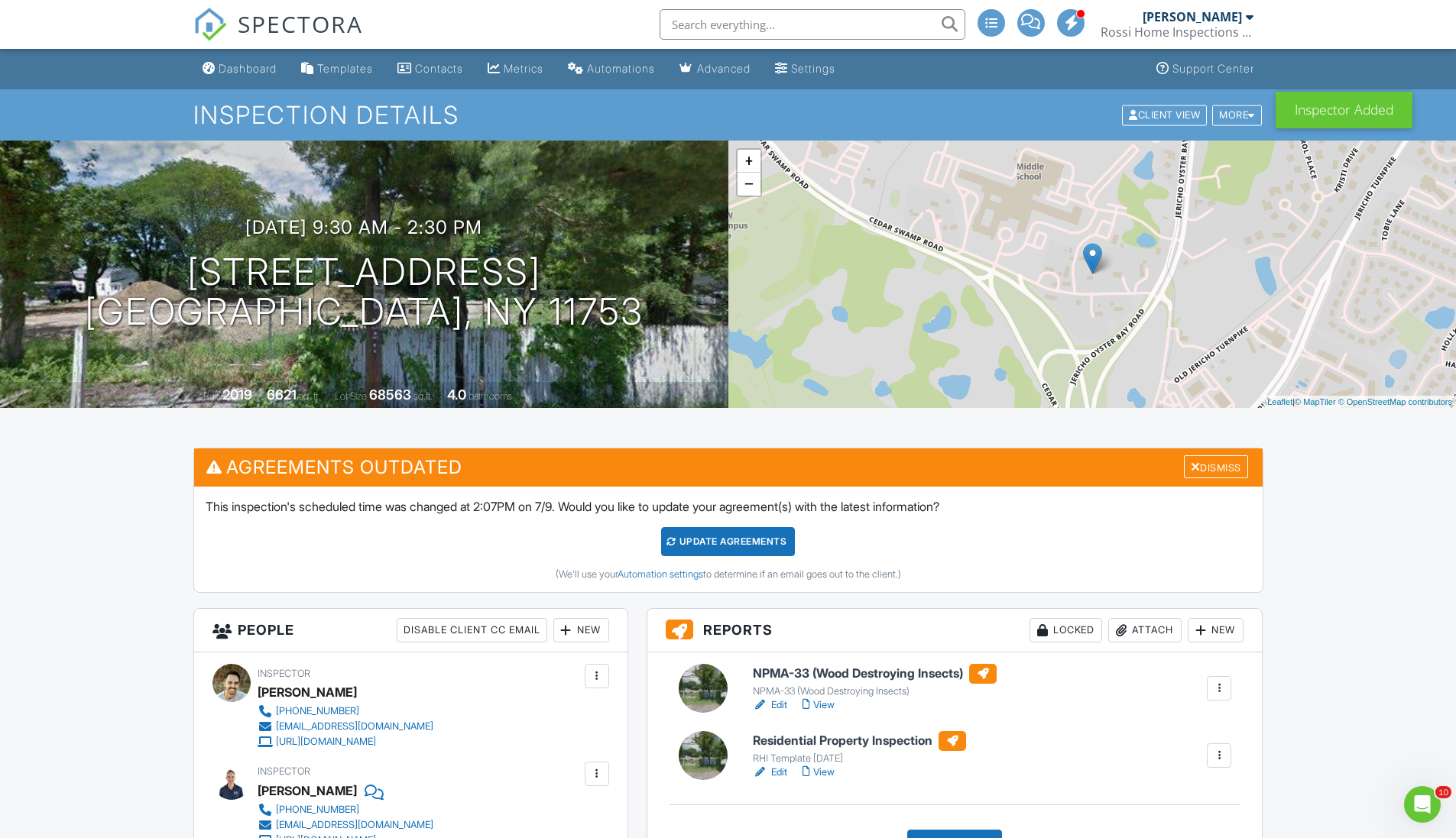 click on "SPECTORA" at bounding box center (300, 24) 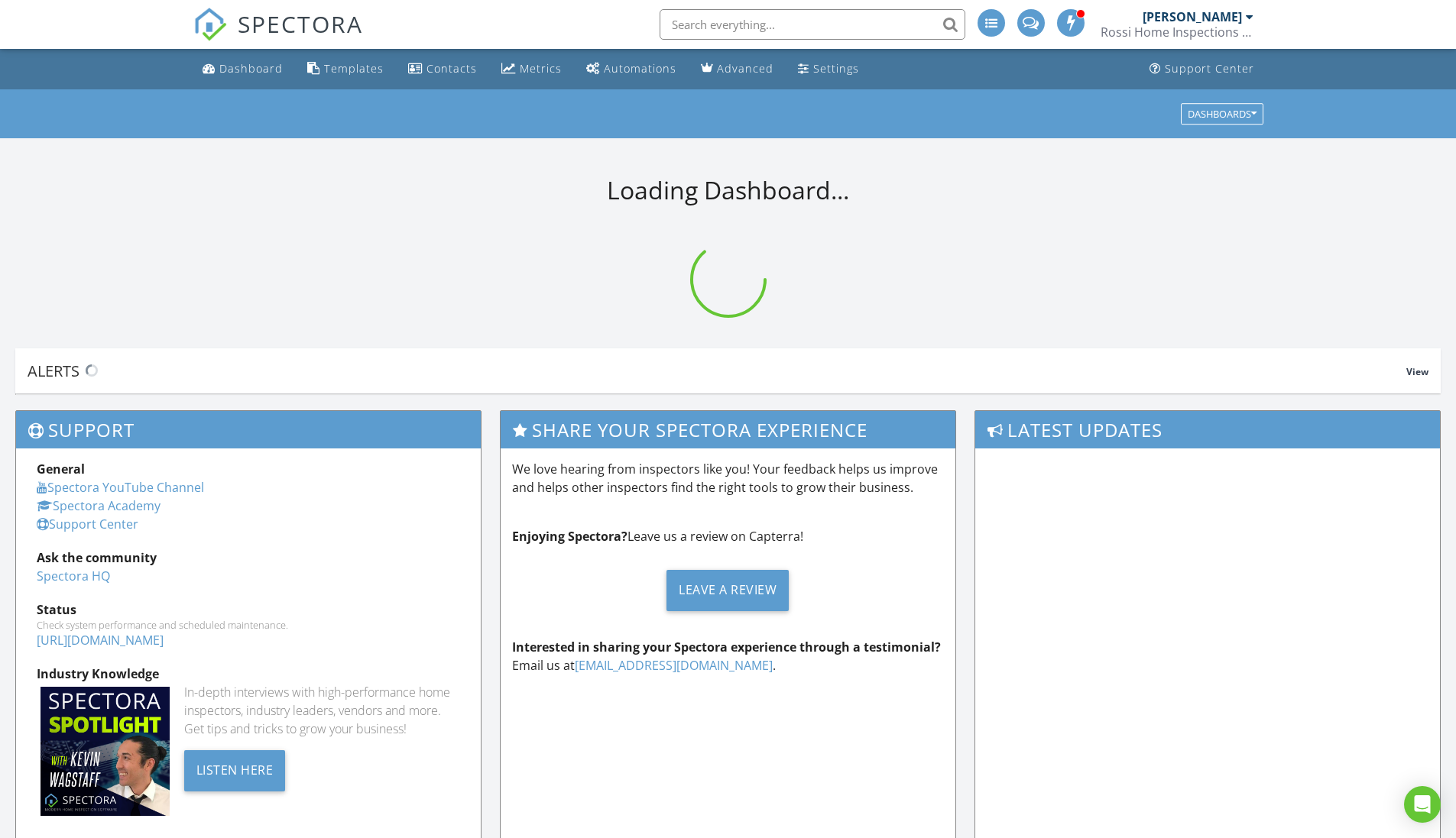 scroll, scrollTop: 0, scrollLeft: 0, axis: both 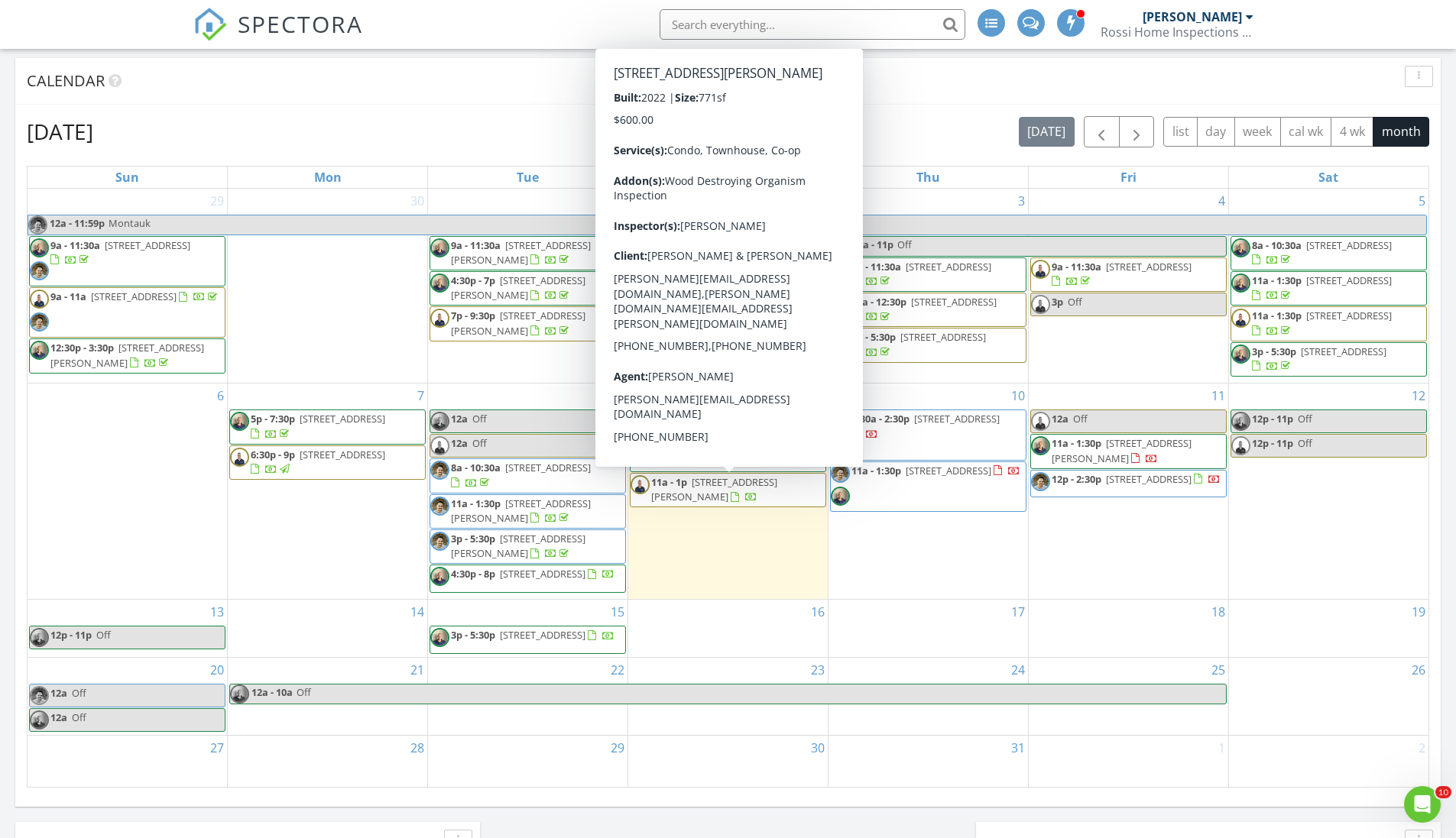 click at bounding box center (744, 497) 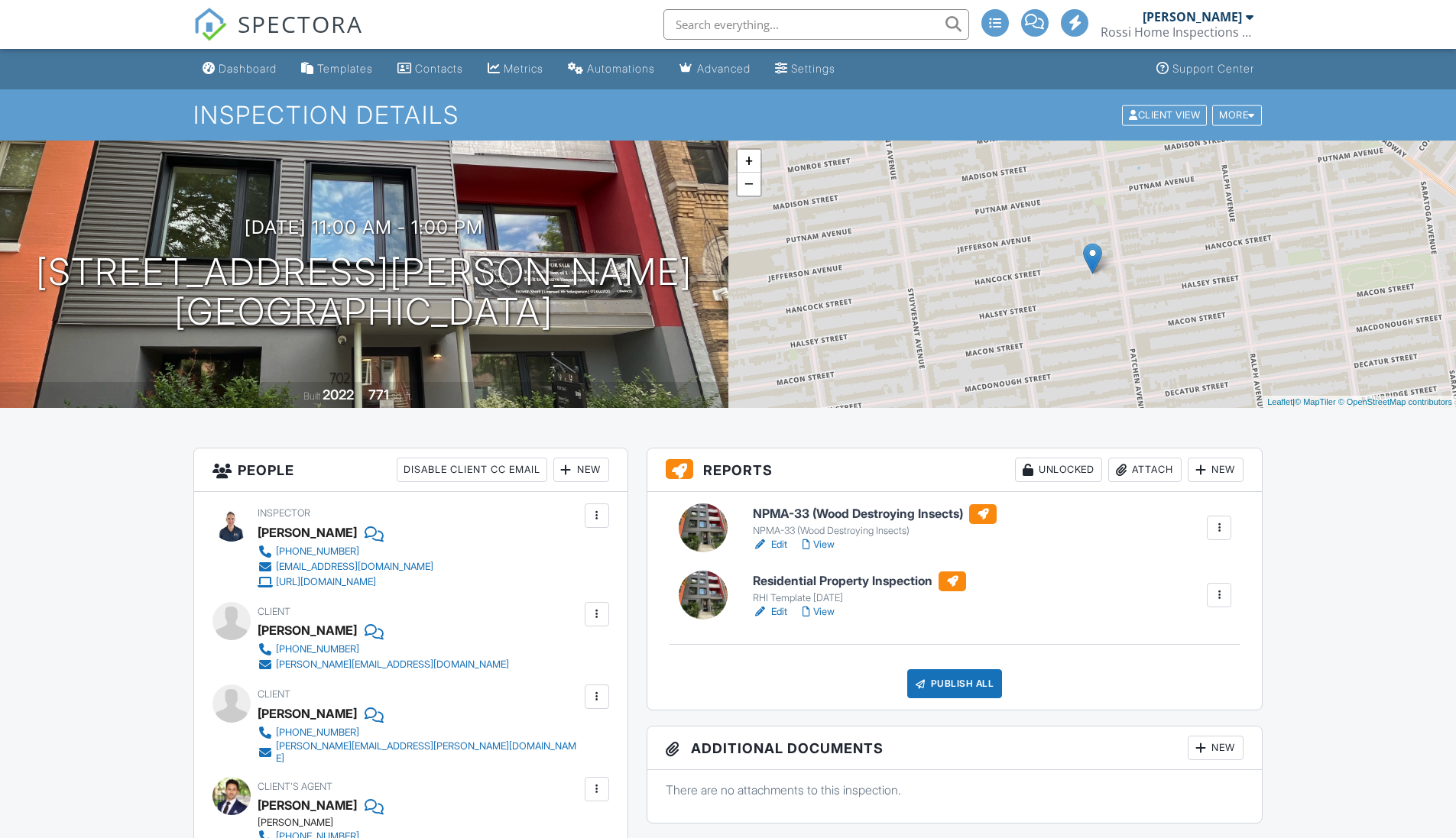 scroll, scrollTop: 0, scrollLeft: 0, axis: both 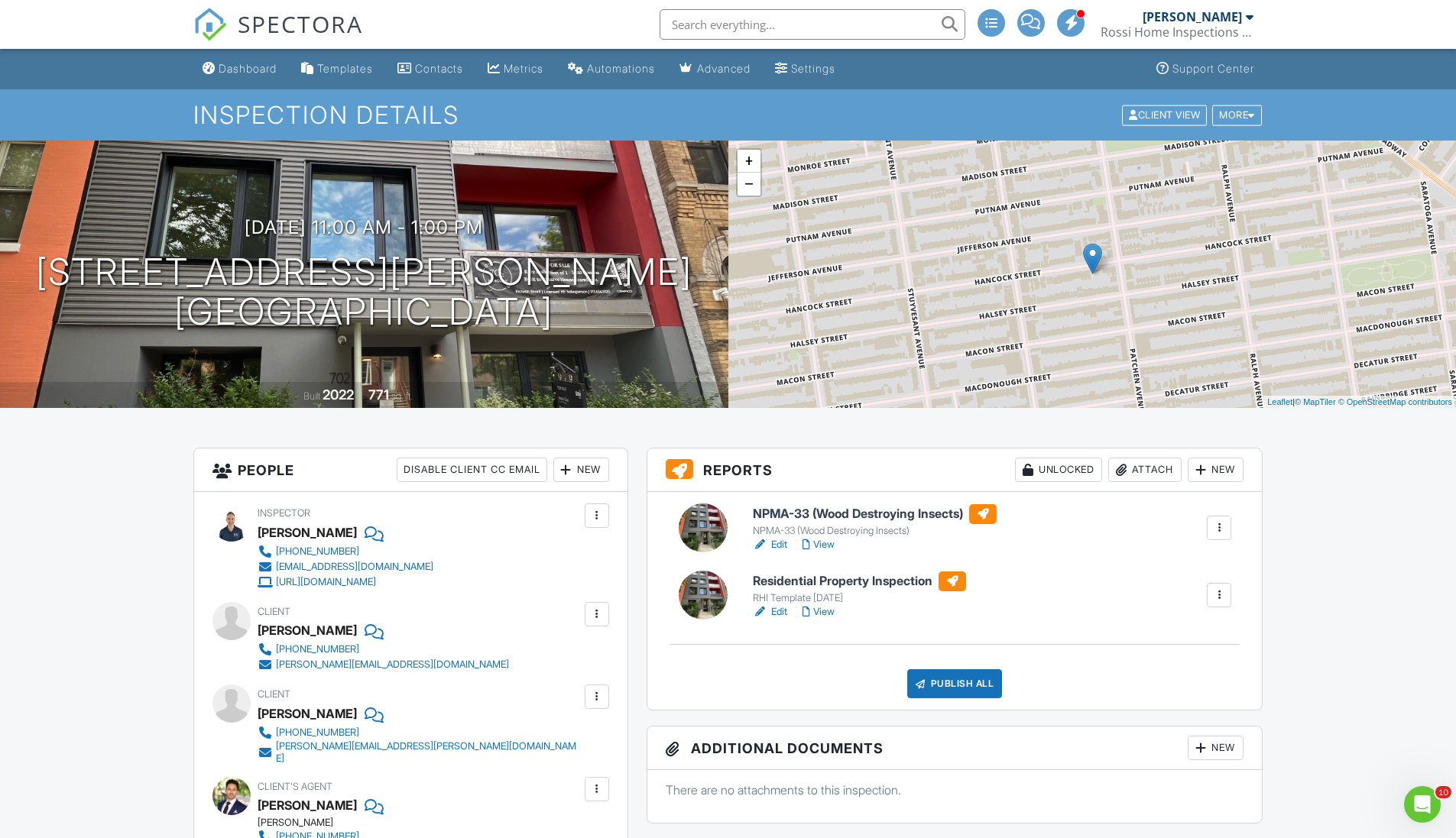 click on "View" at bounding box center (819, 612) 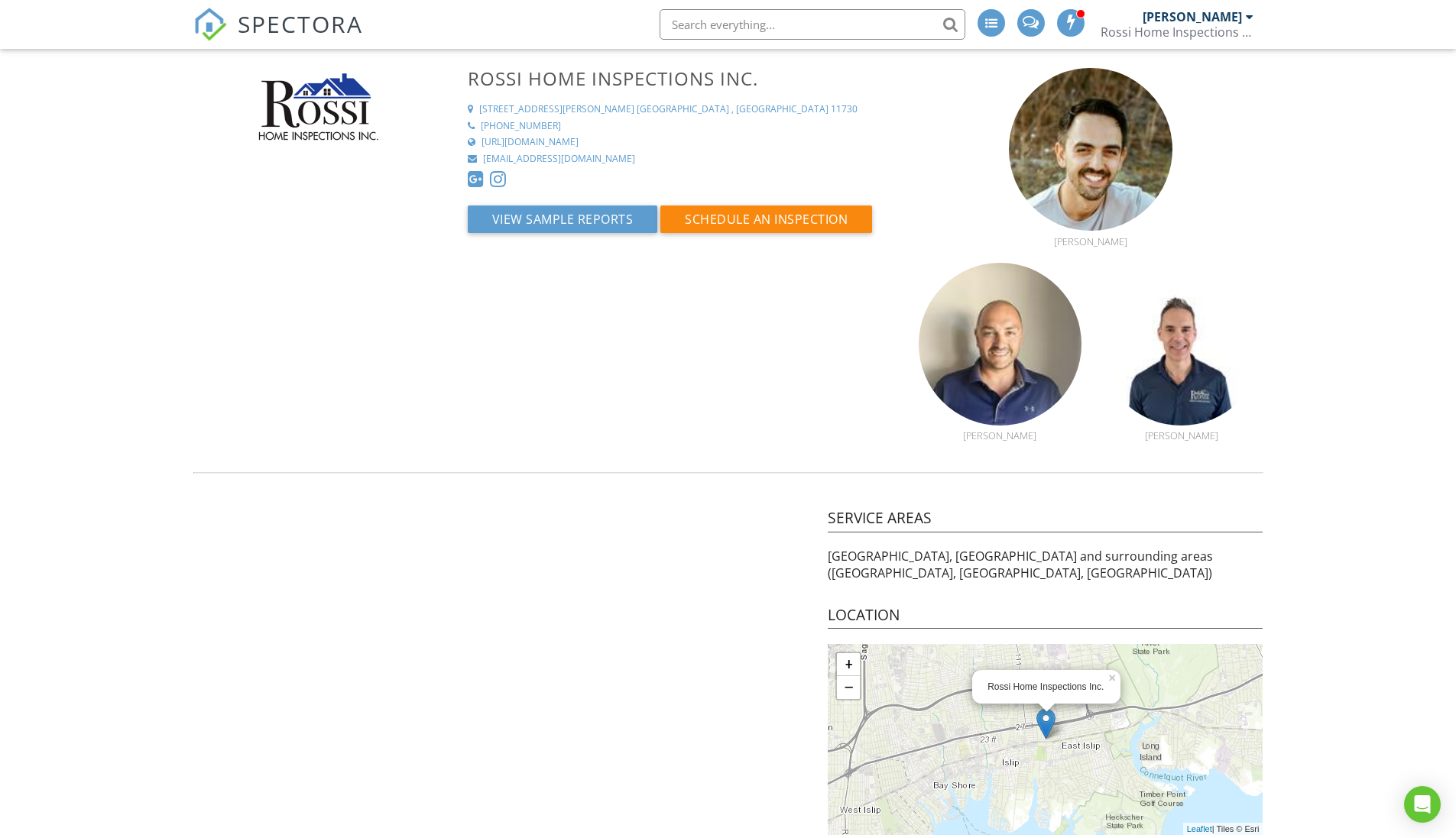 scroll, scrollTop: 0, scrollLeft: 0, axis: both 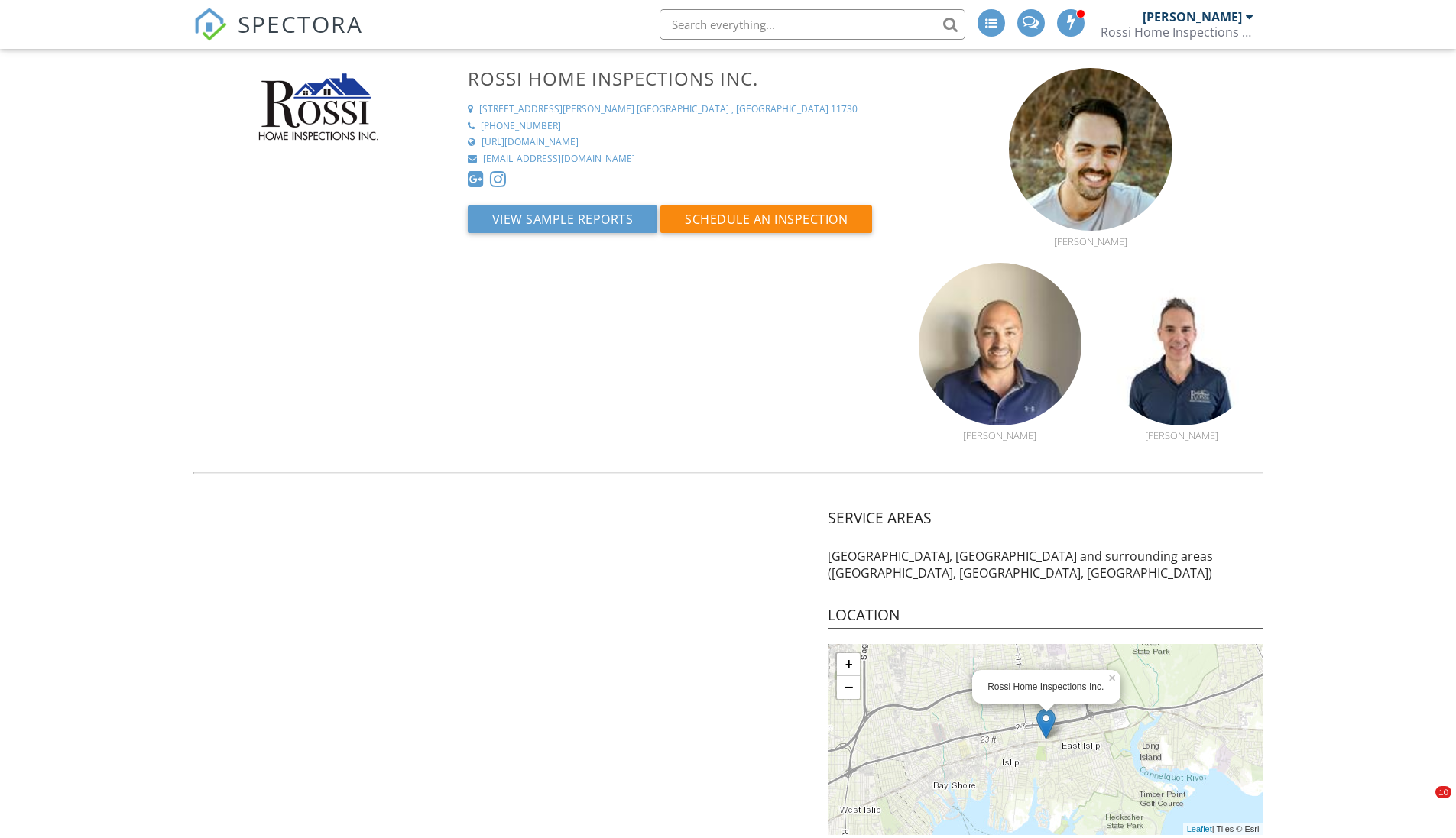 click on "SPECTORA" at bounding box center (278, 37) 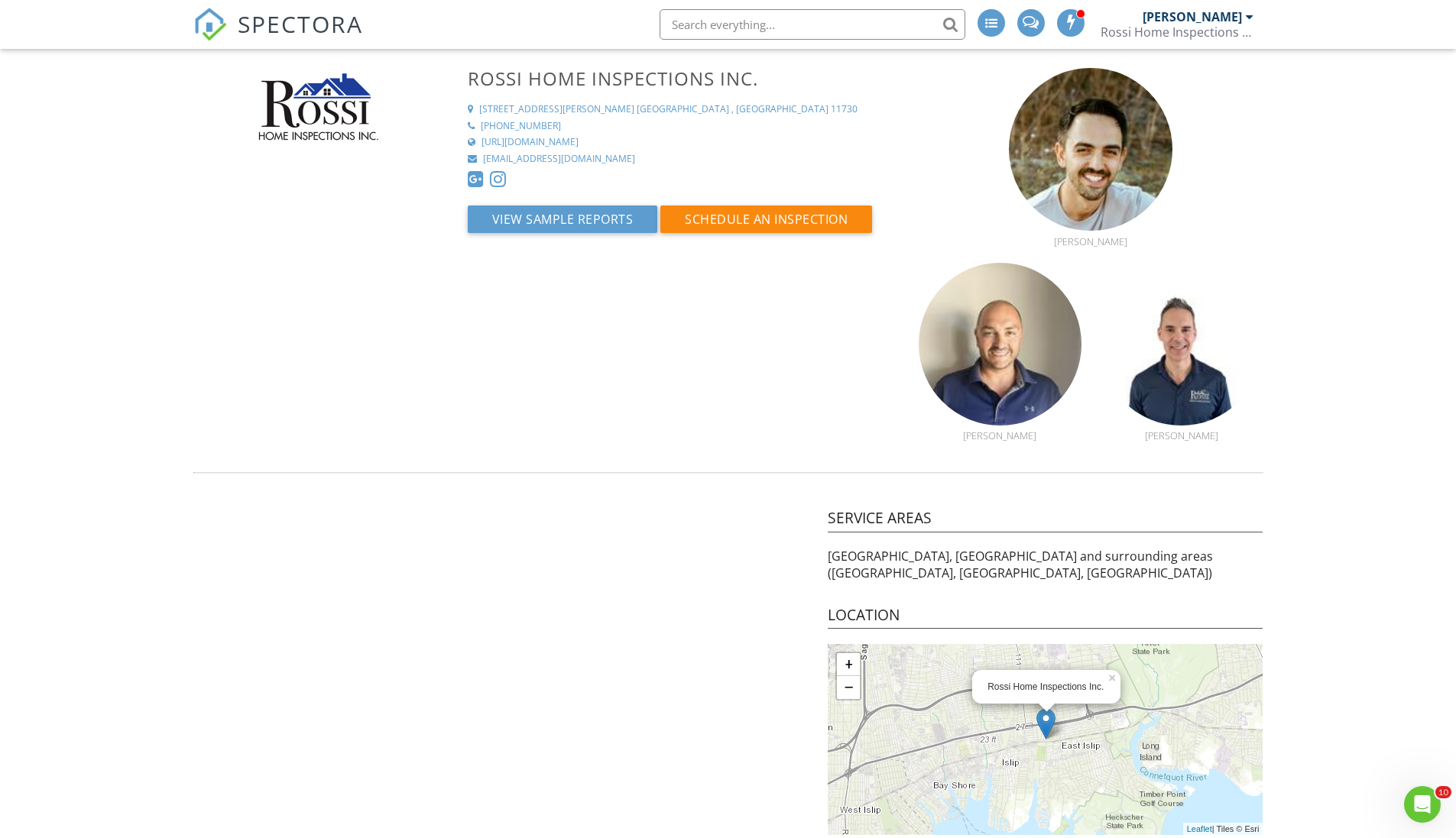 scroll, scrollTop: 0, scrollLeft: 0, axis: both 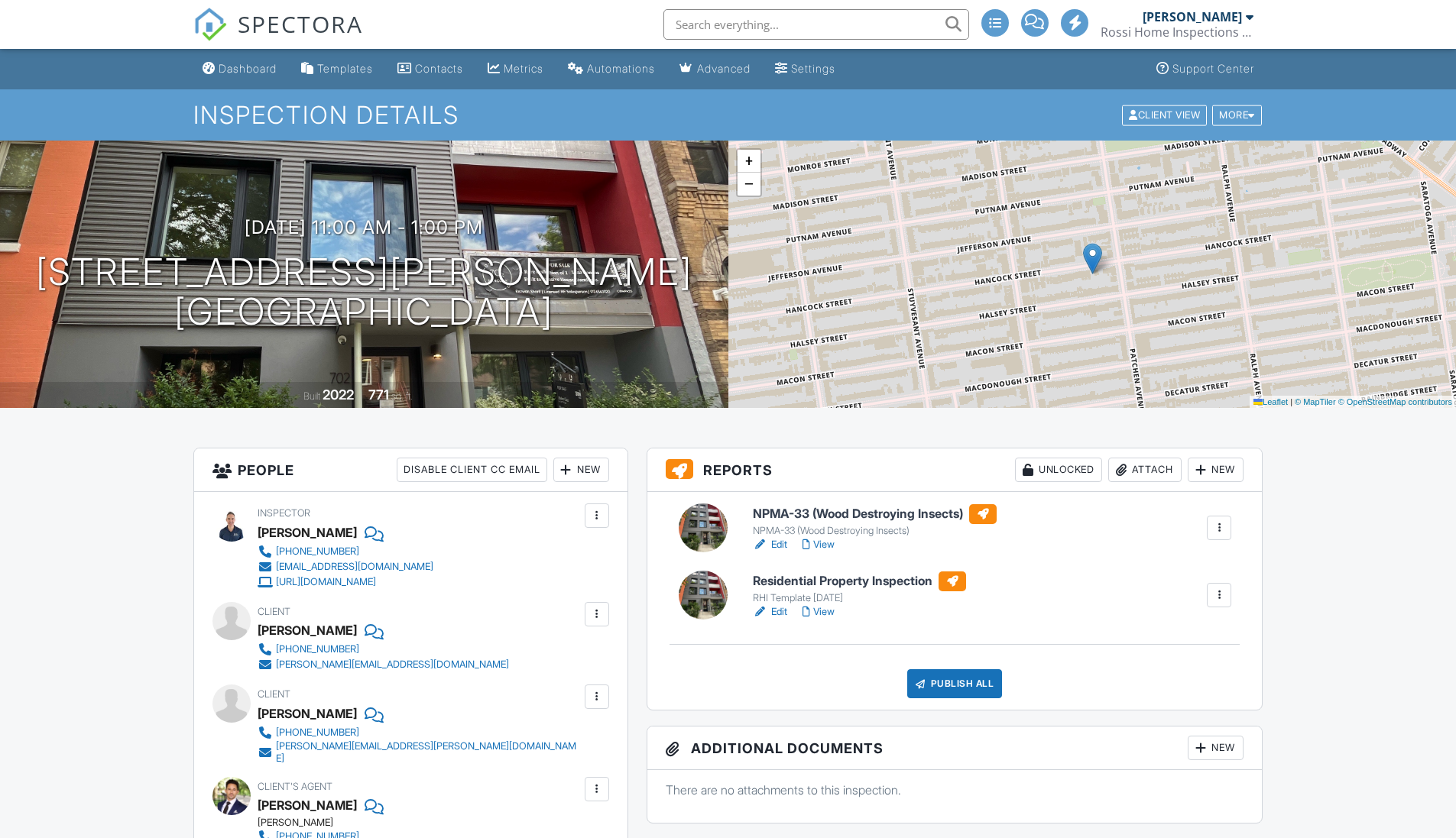 click on "Publish All" at bounding box center [955, 684] 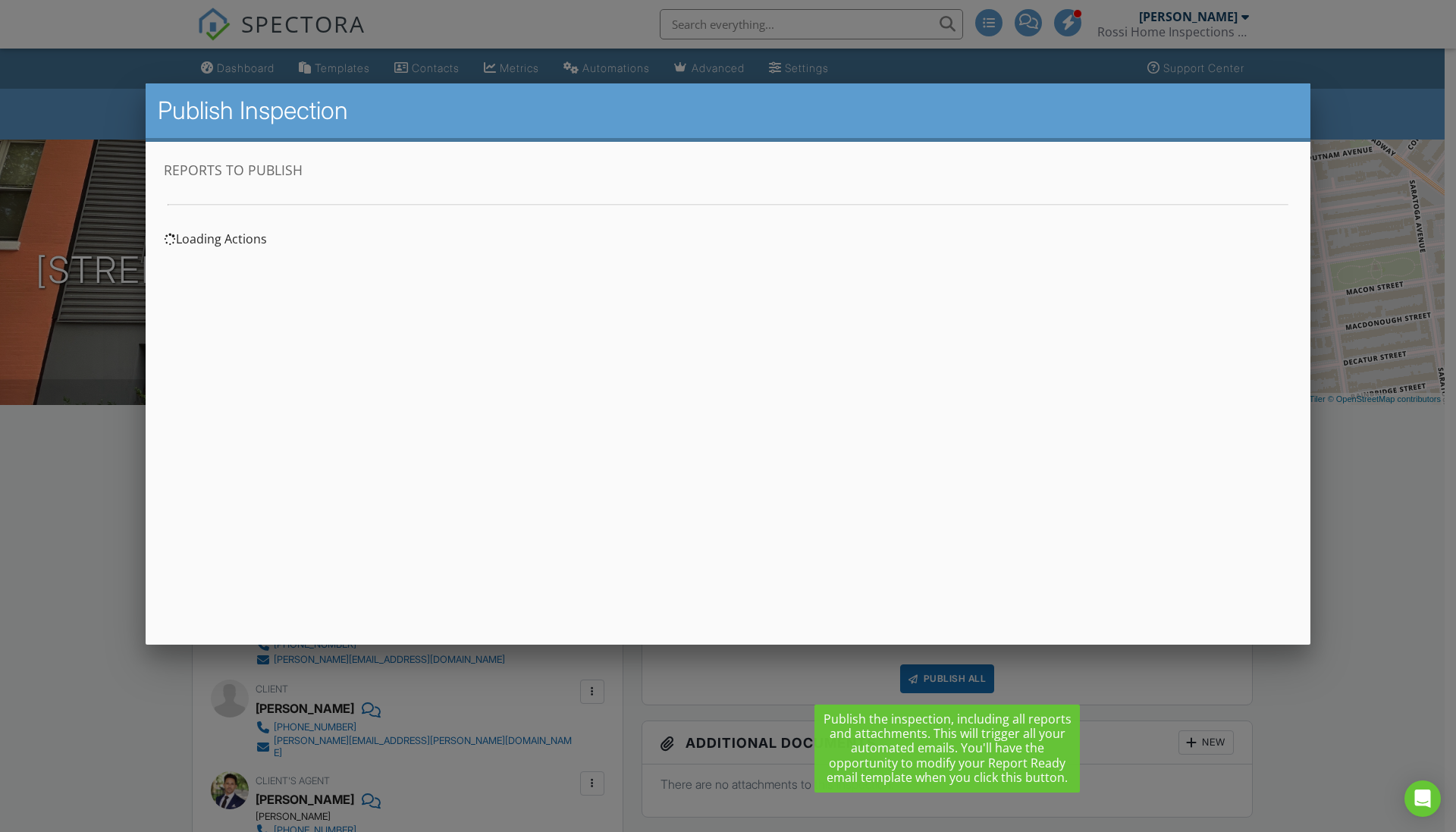 scroll, scrollTop: 0, scrollLeft: 0, axis: both 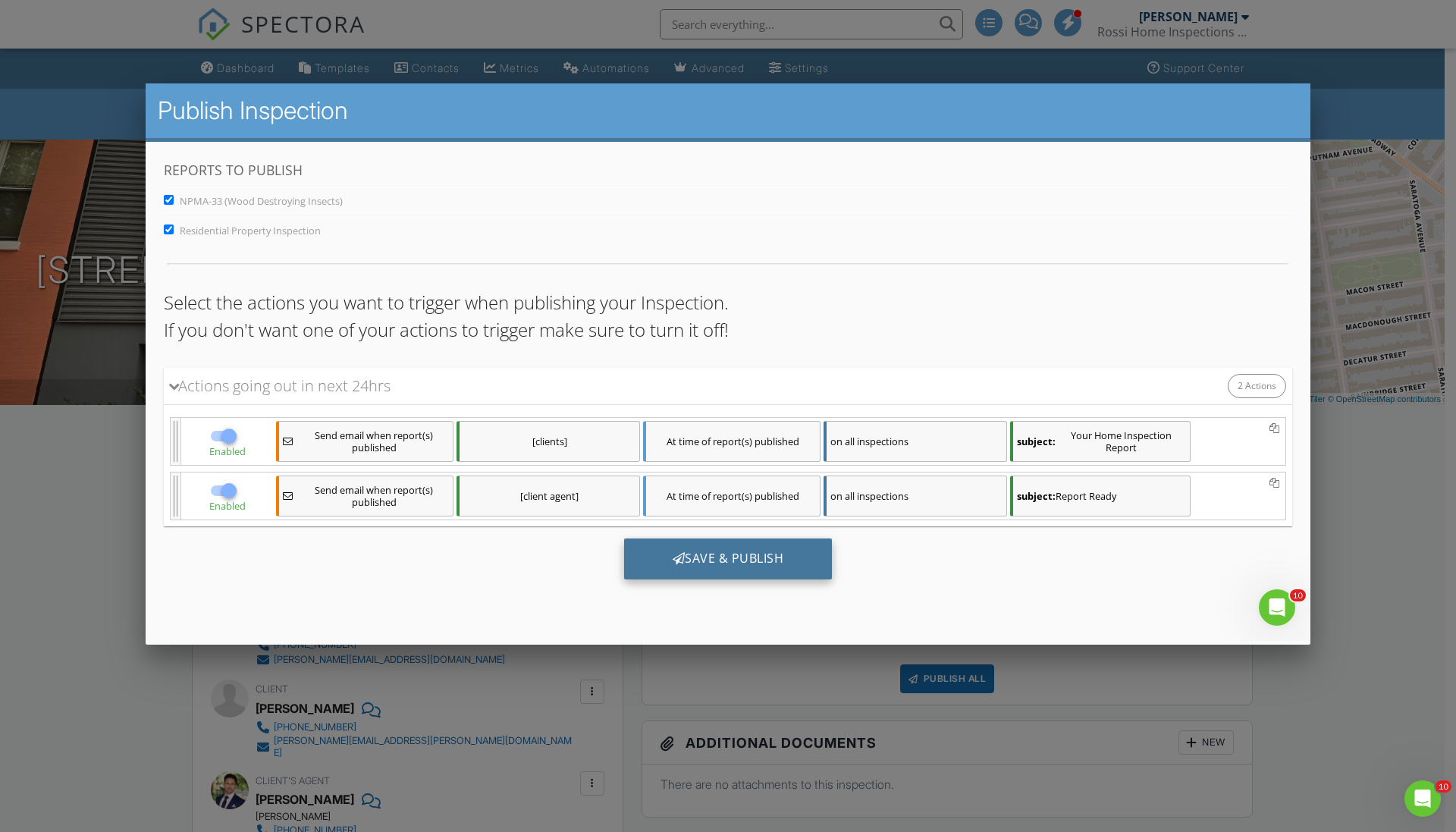 click on "Save & Publish" at bounding box center [728, 558] 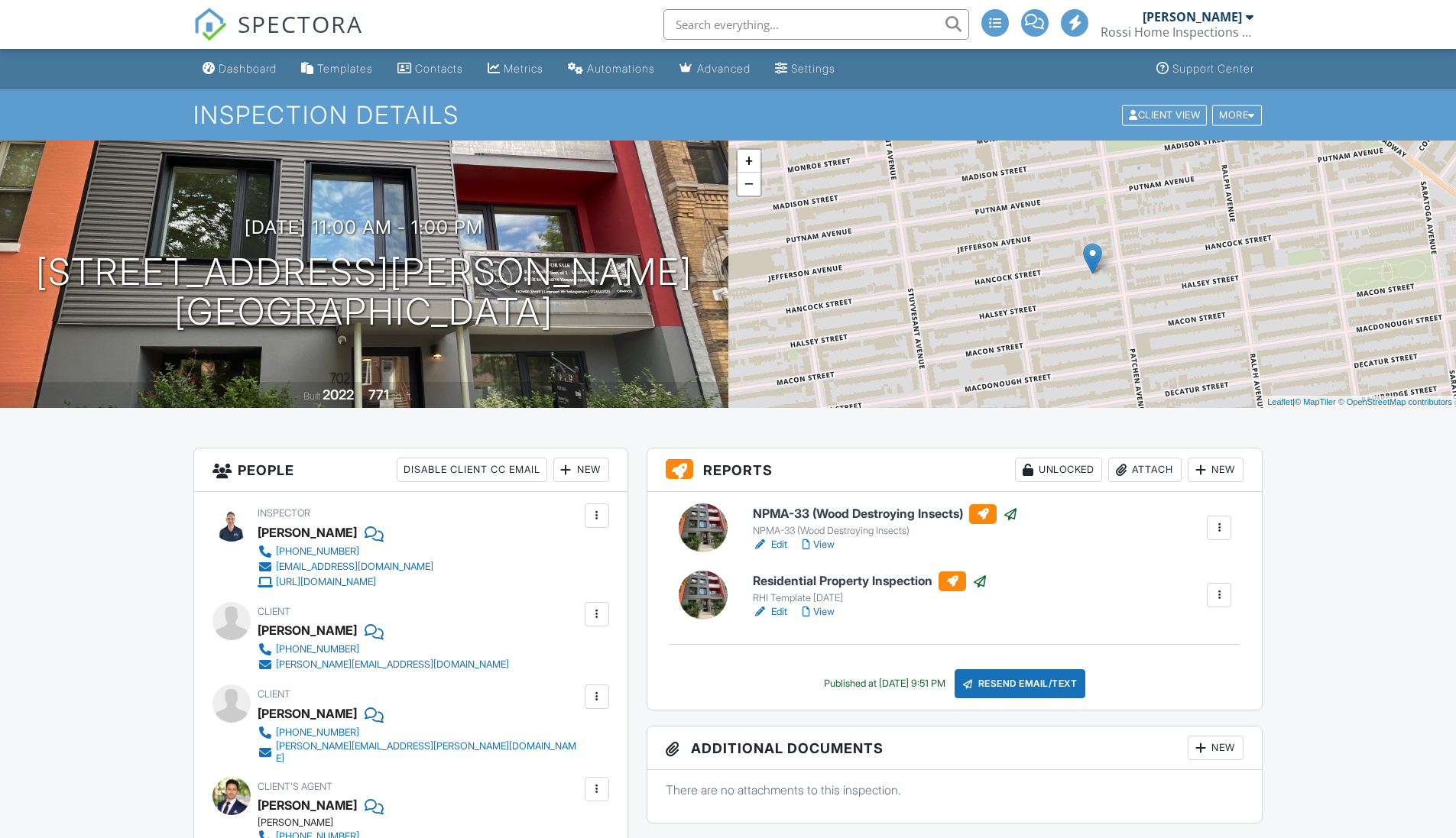 scroll, scrollTop: 0, scrollLeft: 0, axis: both 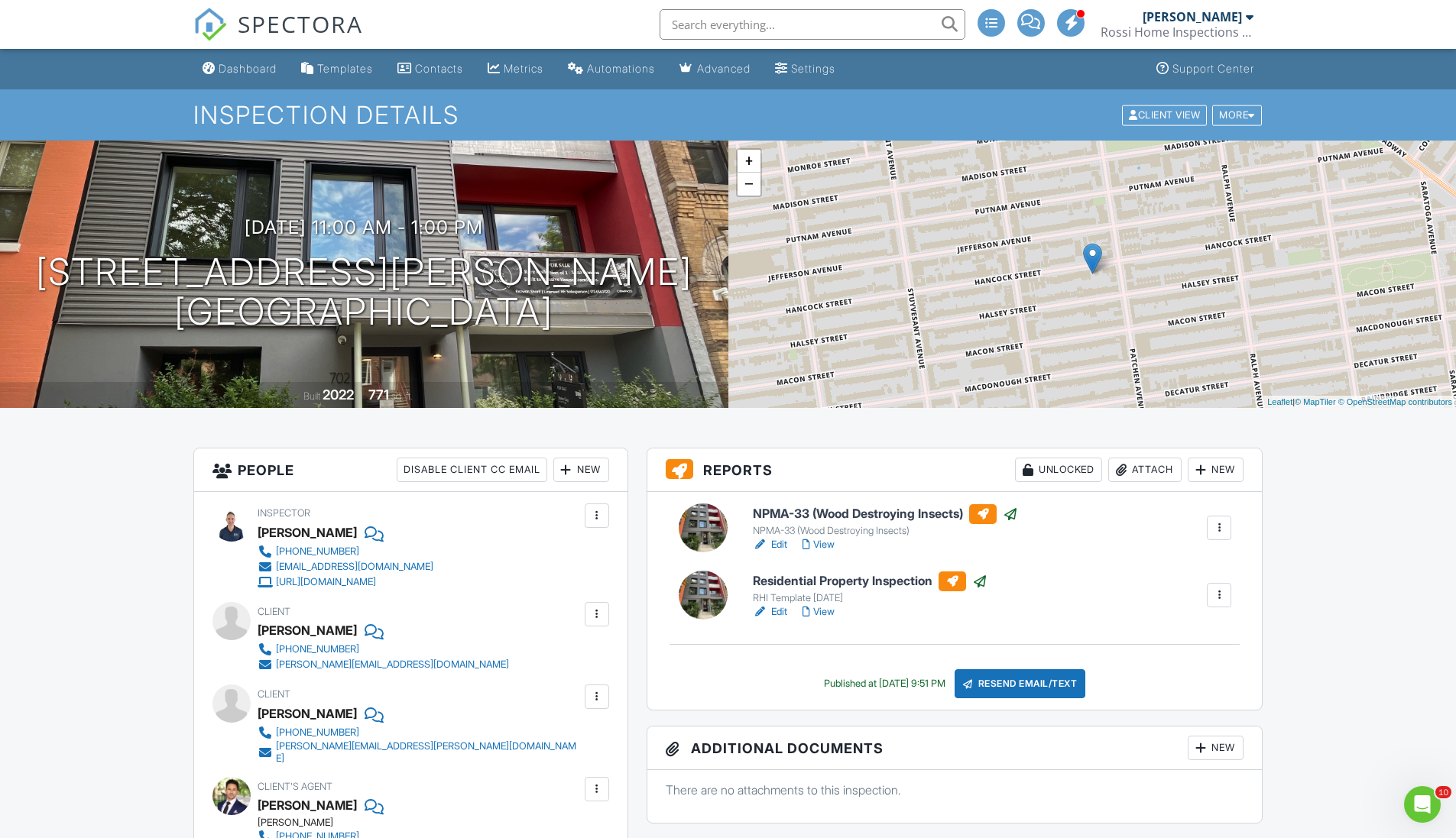 click on "Edit" at bounding box center (770, 612) 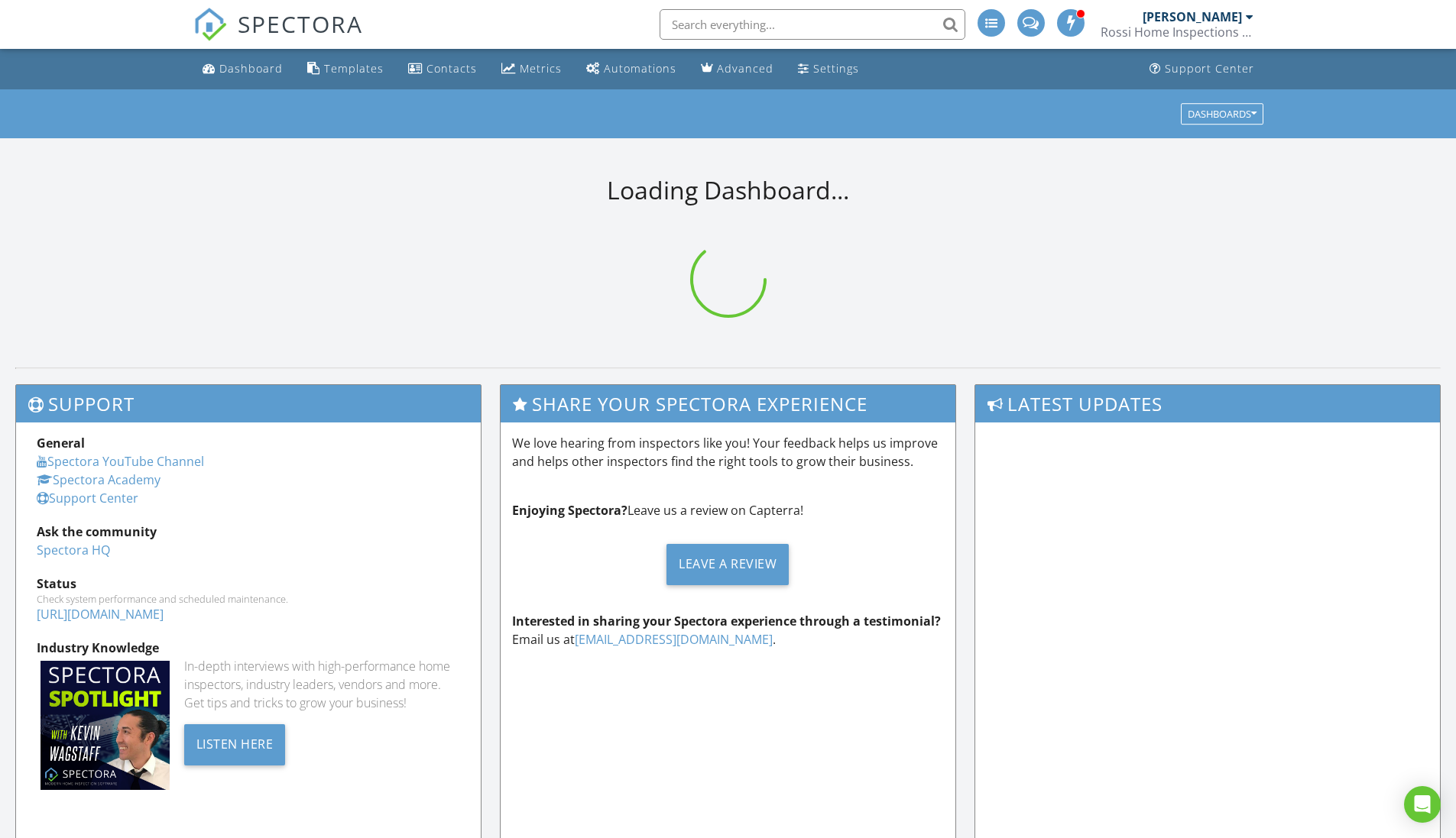 scroll, scrollTop: 0, scrollLeft: 0, axis: both 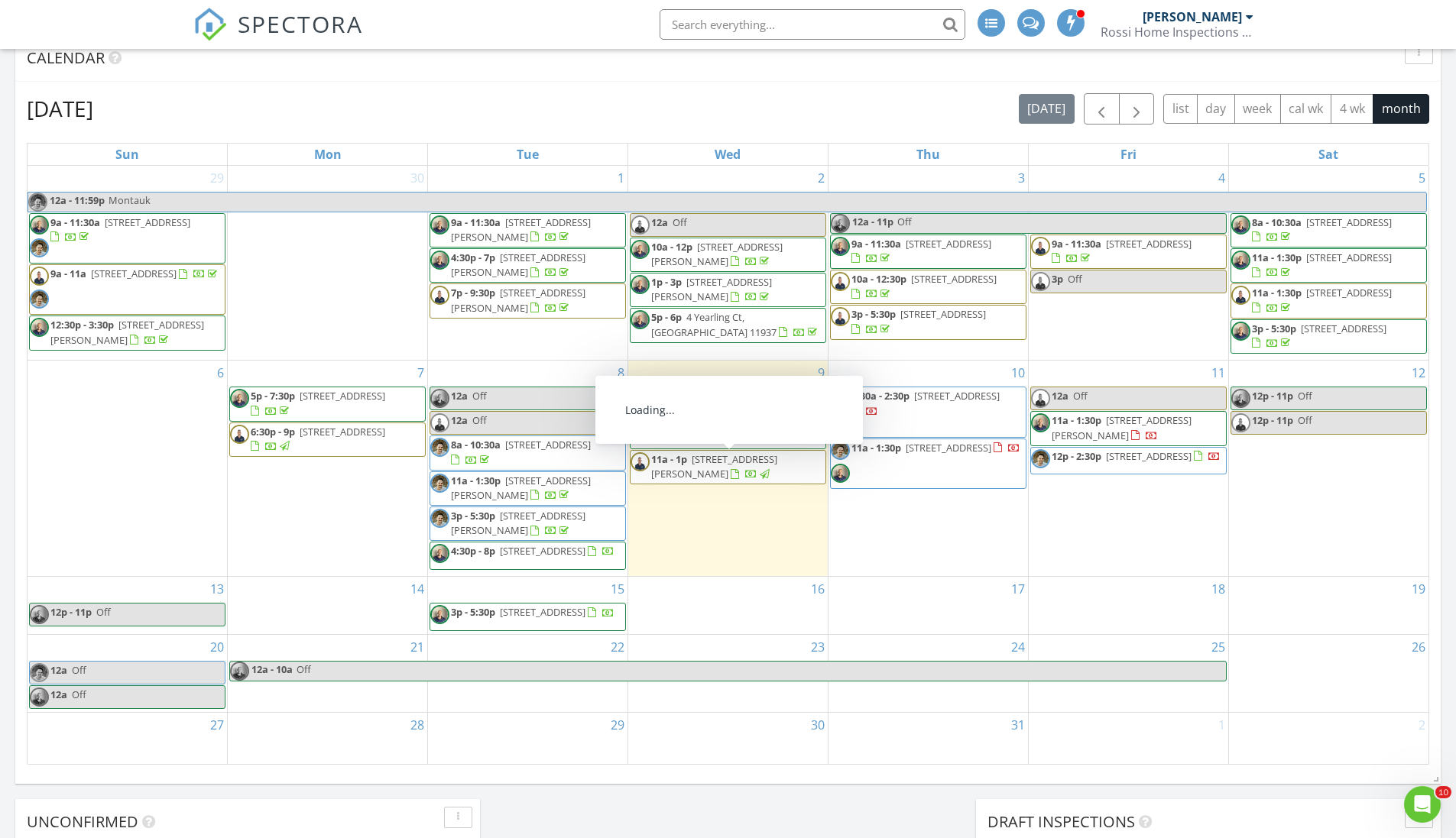 click at bounding box center [751, 474] 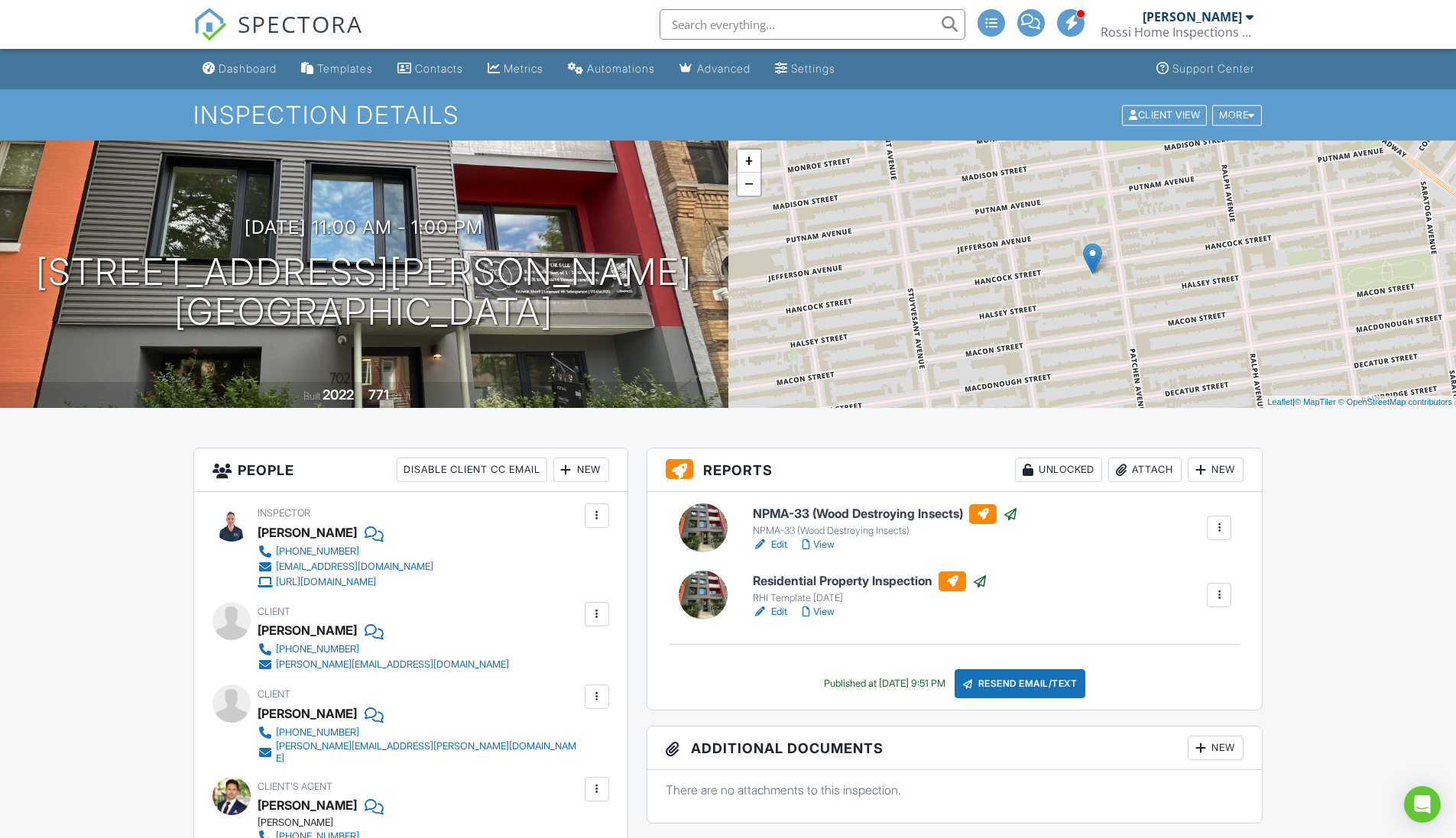 scroll, scrollTop: 0, scrollLeft: 0, axis: both 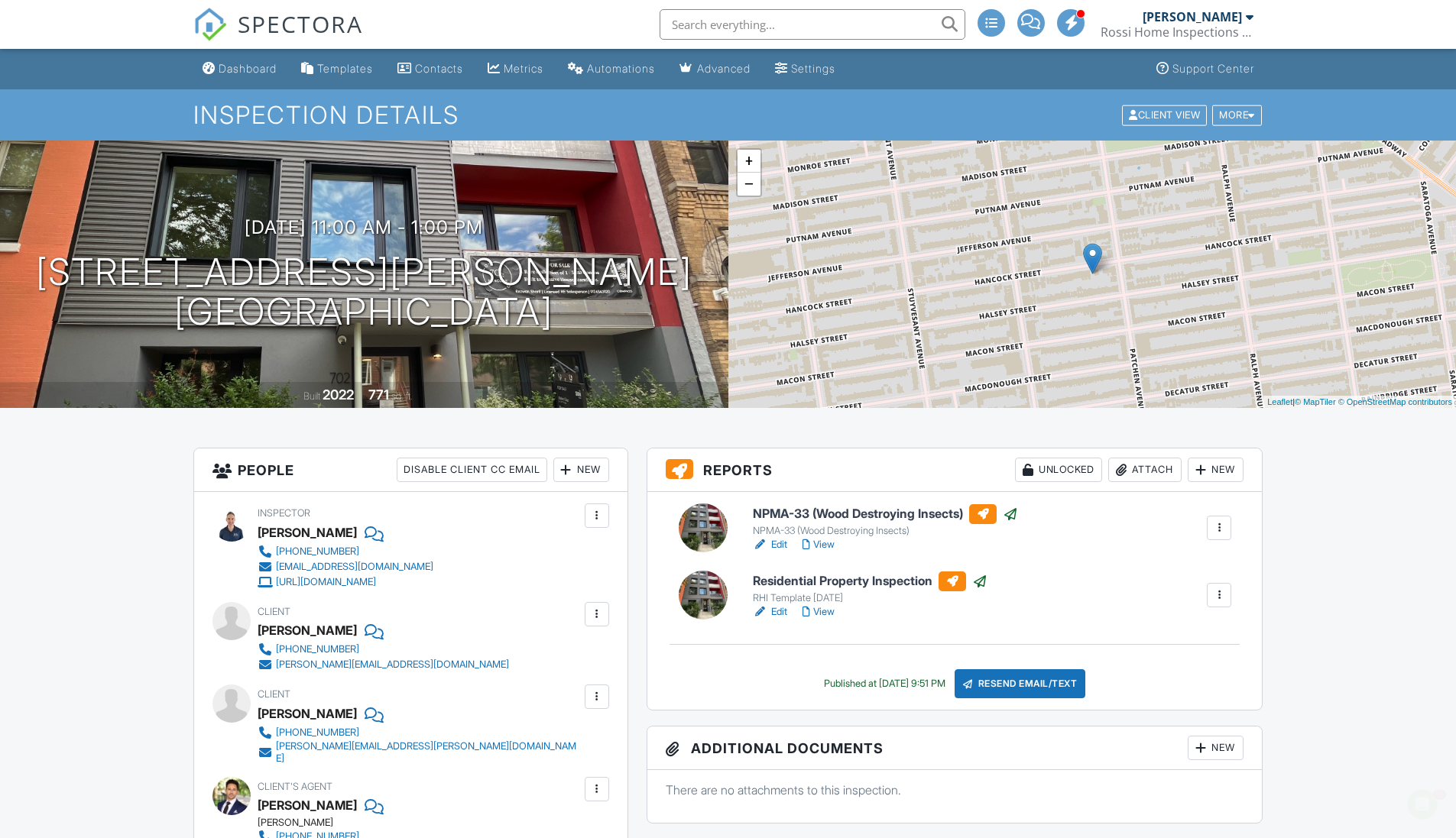 click on "SPECTORA" at bounding box center (300, 24) 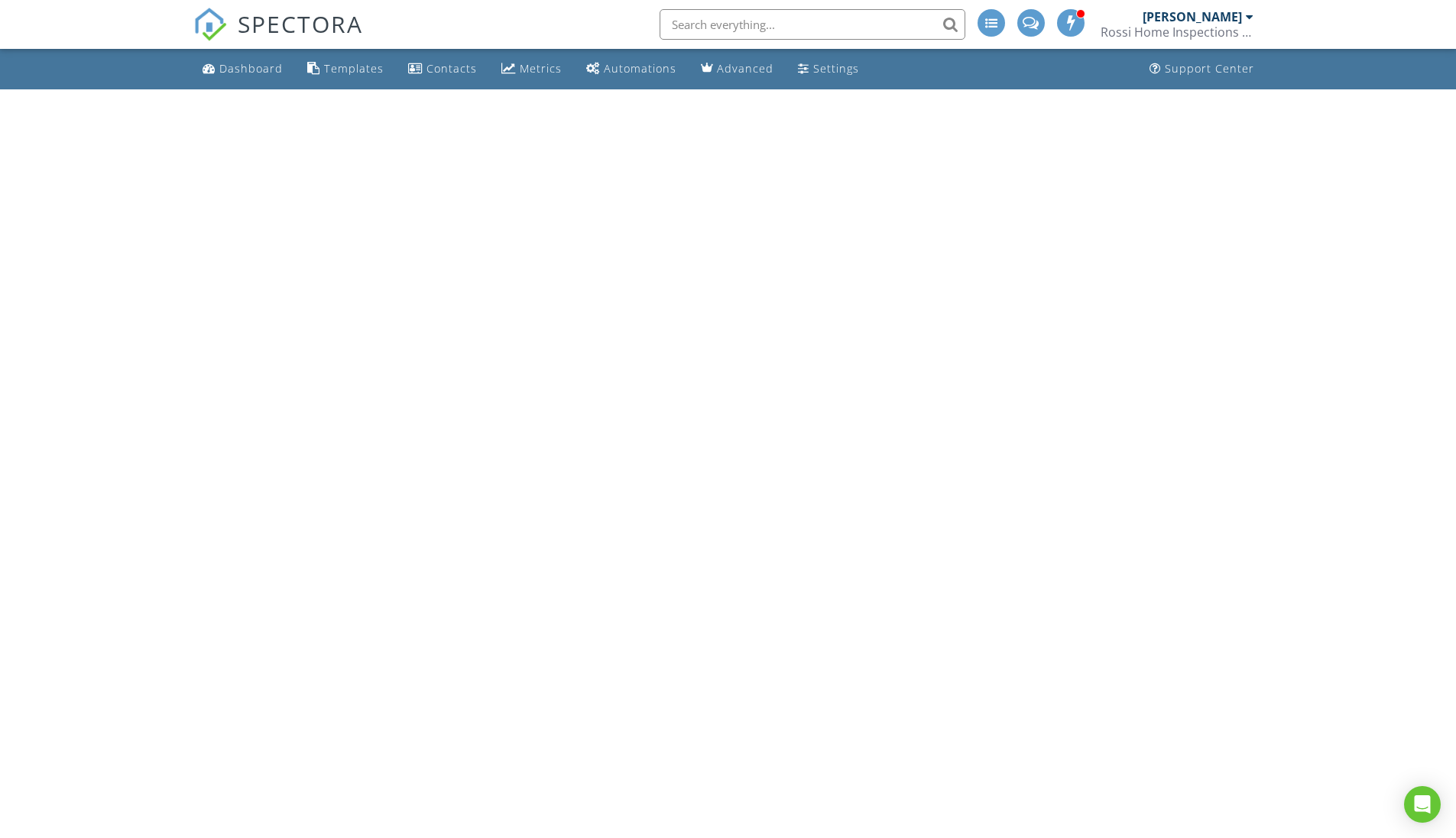 scroll, scrollTop: 0, scrollLeft: 0, axis: both 